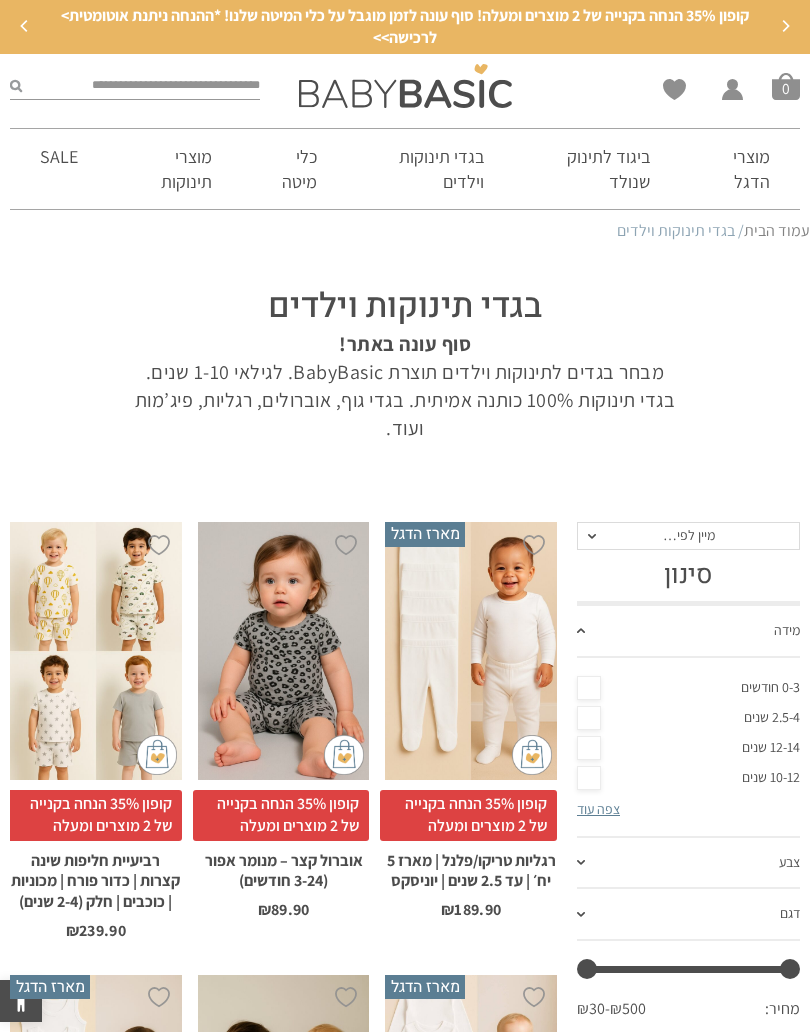 scroll, scrollTop: 488, scrollLeft: 0, axis: vertical 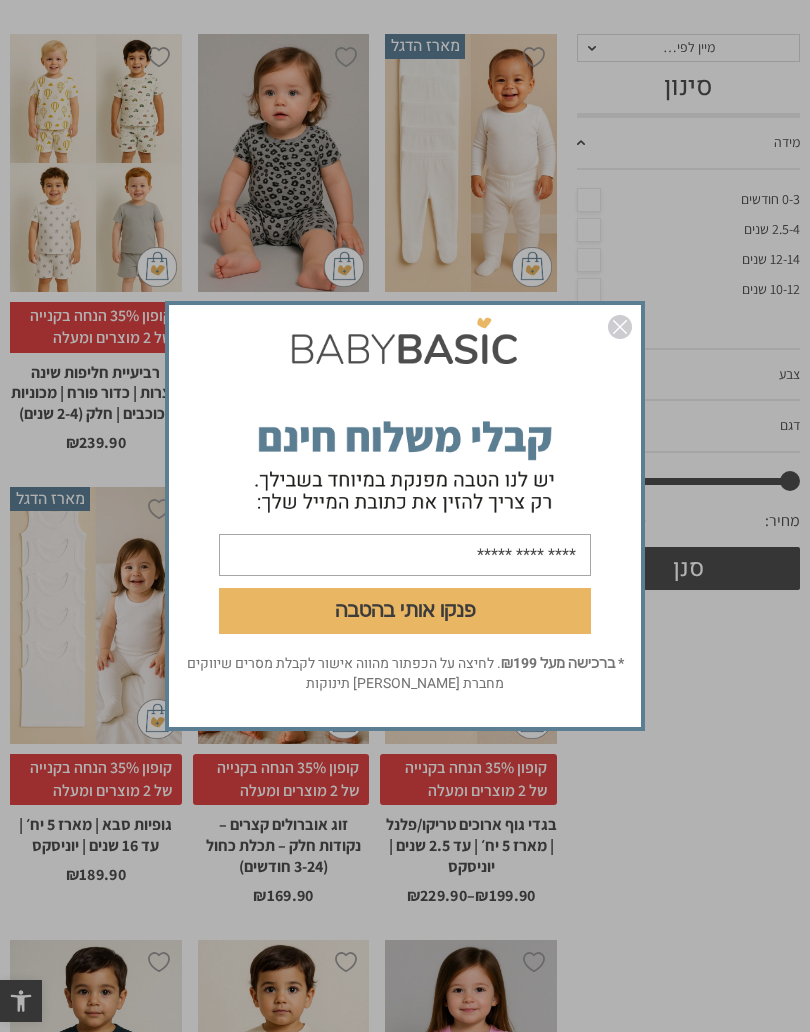 click at bounding box center (620, 327) 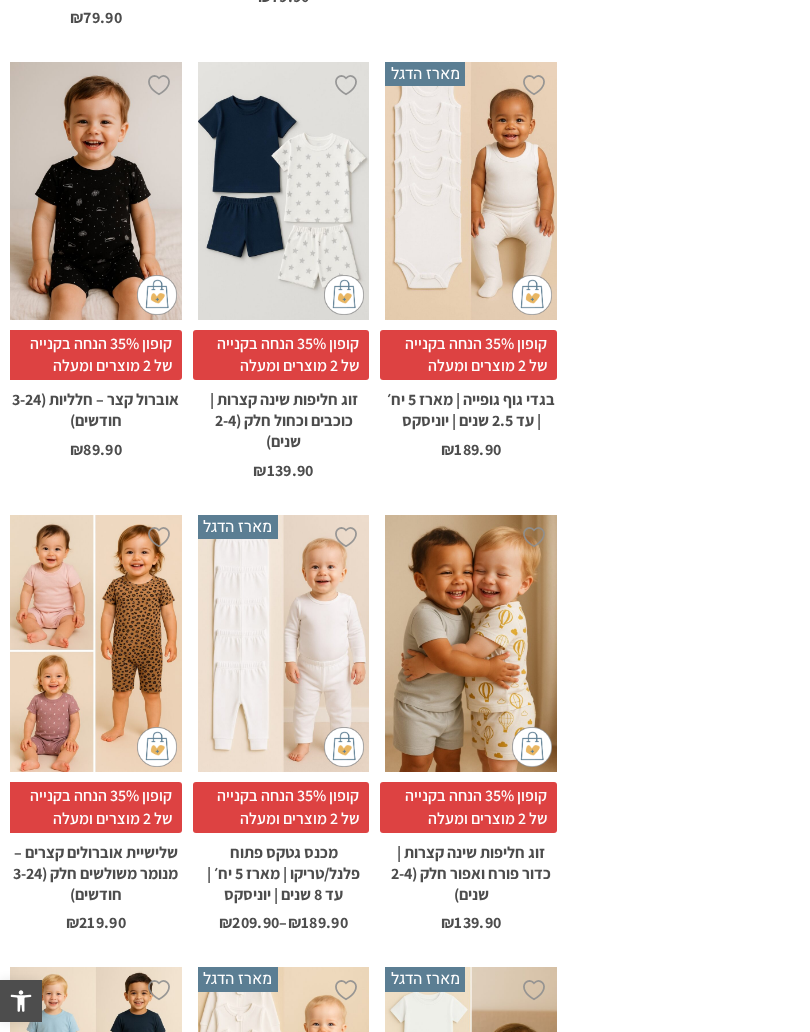 scroll, scrollTop: 1828, scrollLeft: 0, axis: vertical 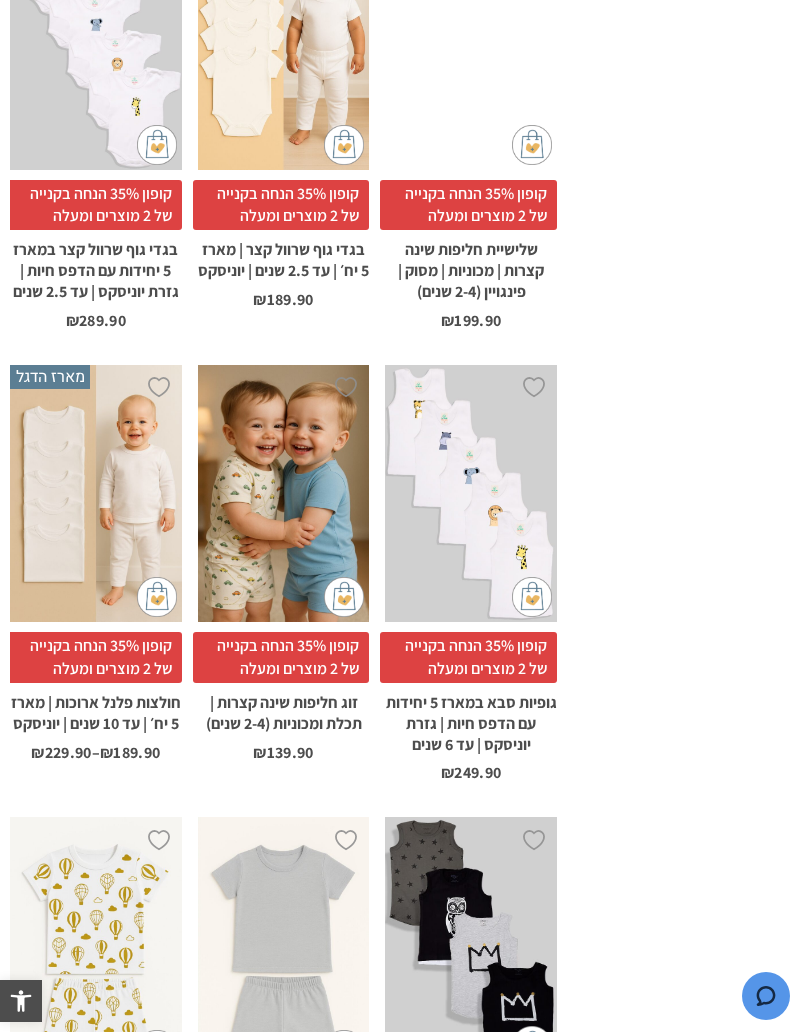 click on "קופון 35% הנחה בקנייה של 2 מוצרים ומעלה" at bounding box center [93, 657] 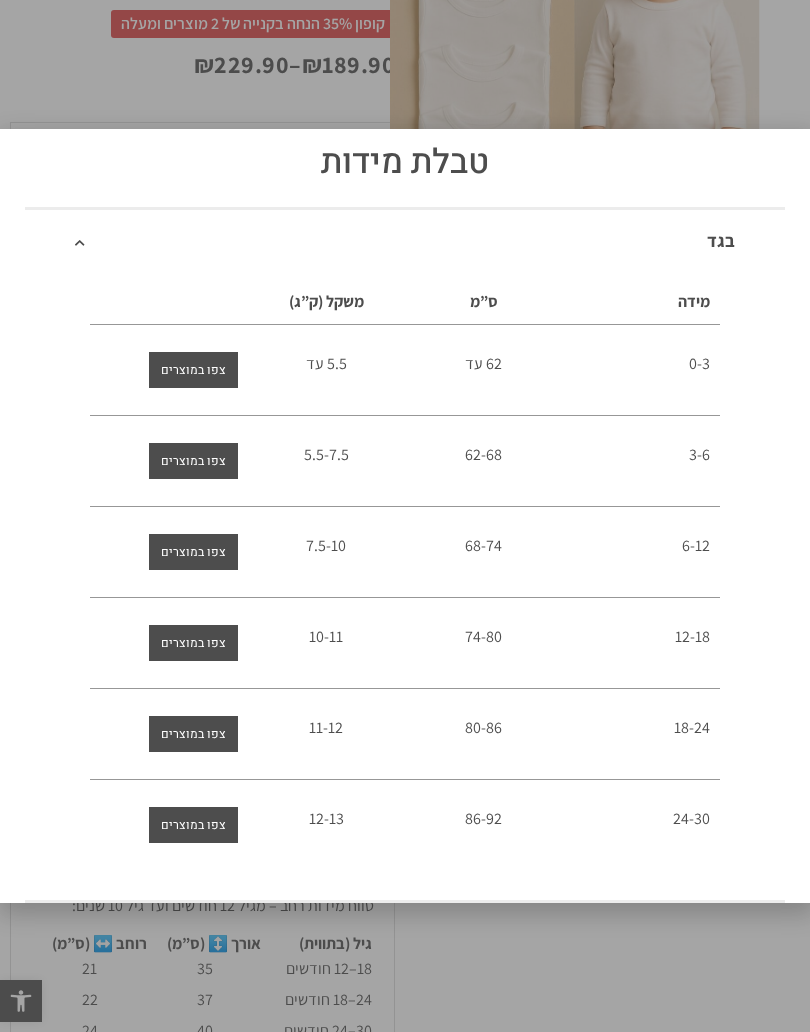 scroll, scrollTop: 447, scrollLeft: 0, axis: vertical 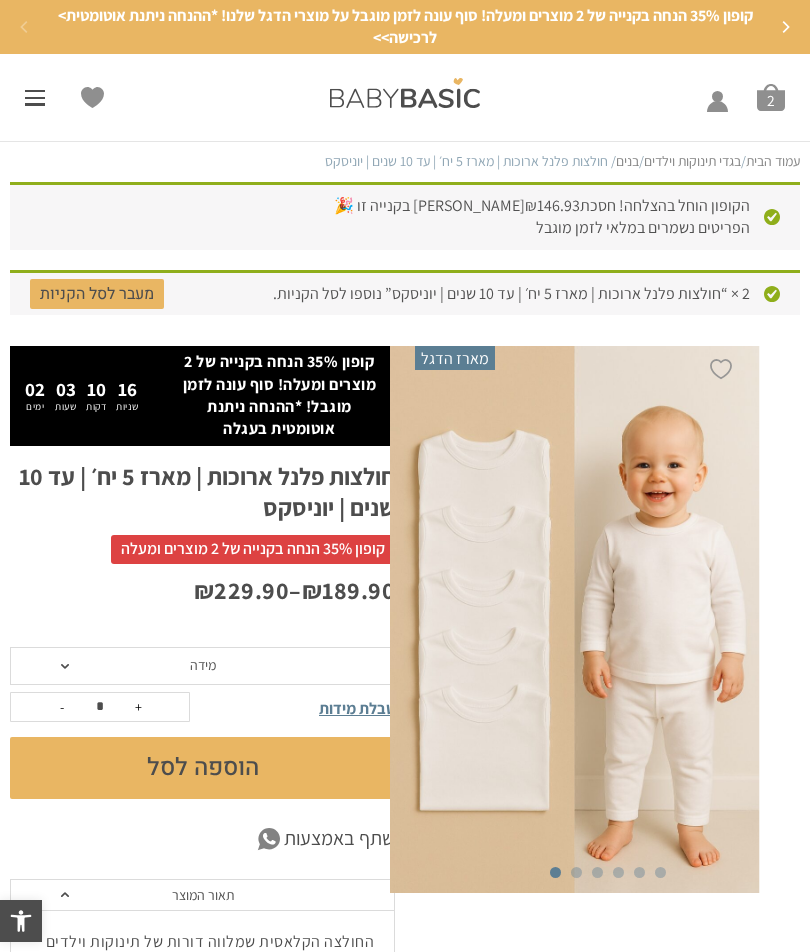 click on "הקופון הוחל בהצלחה! חסכת  ₪ 146.93  שקלים בקנייה זו 🎉 הפריטים נשמרים במלאי לזמן מוגבל" at bounding box center [542, 216] 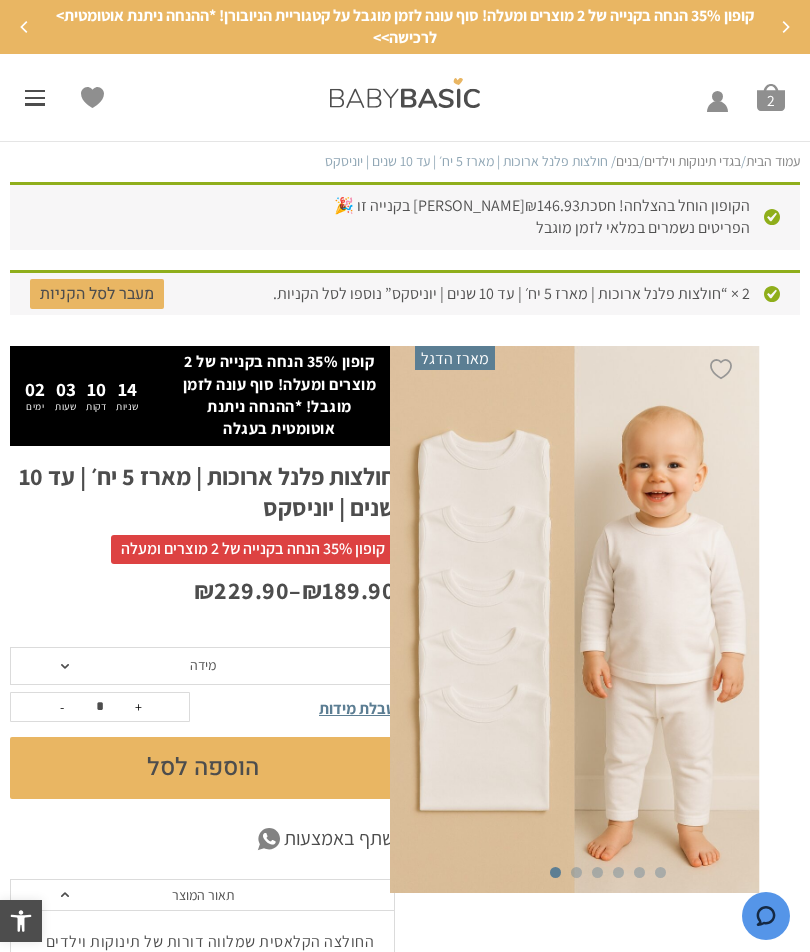 click on "סל קניות" at bounding box center [771, 98] 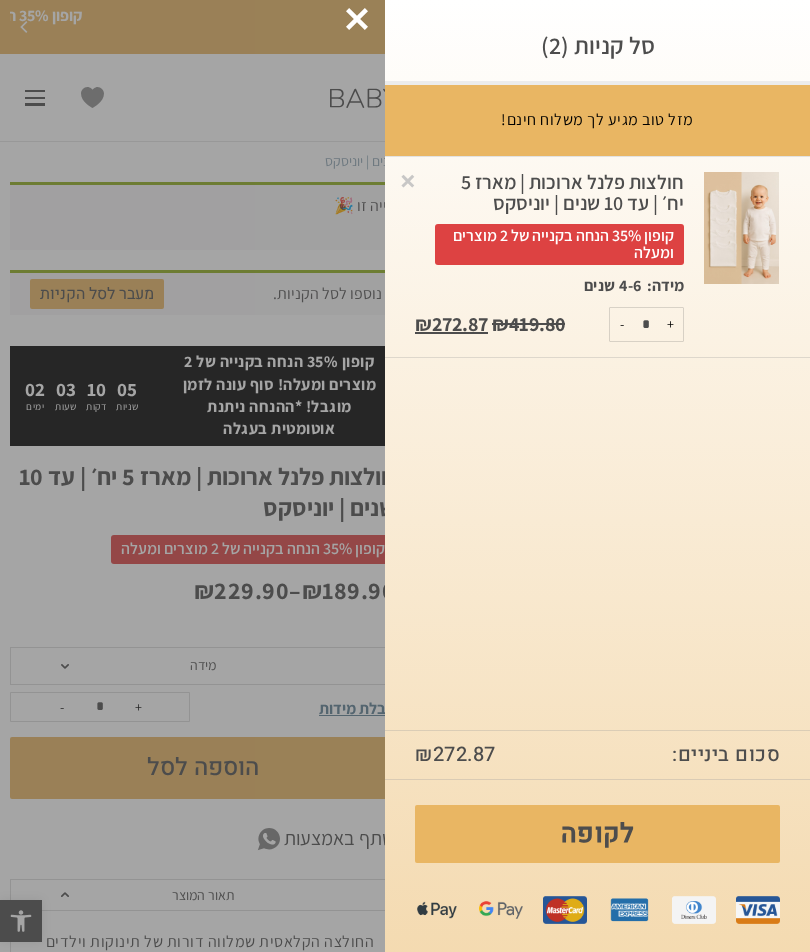 click at bounding box center [-49615, 476] 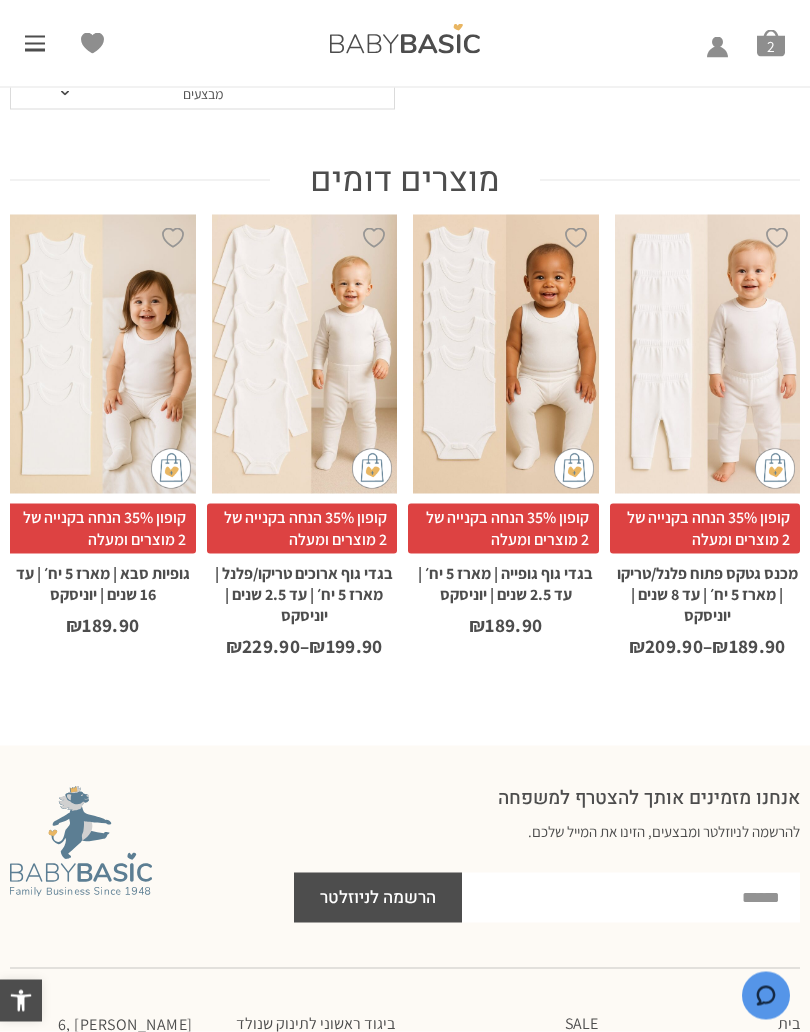 scroll, scrollTop: 1720, scrollLeft: 0, axis: vertical 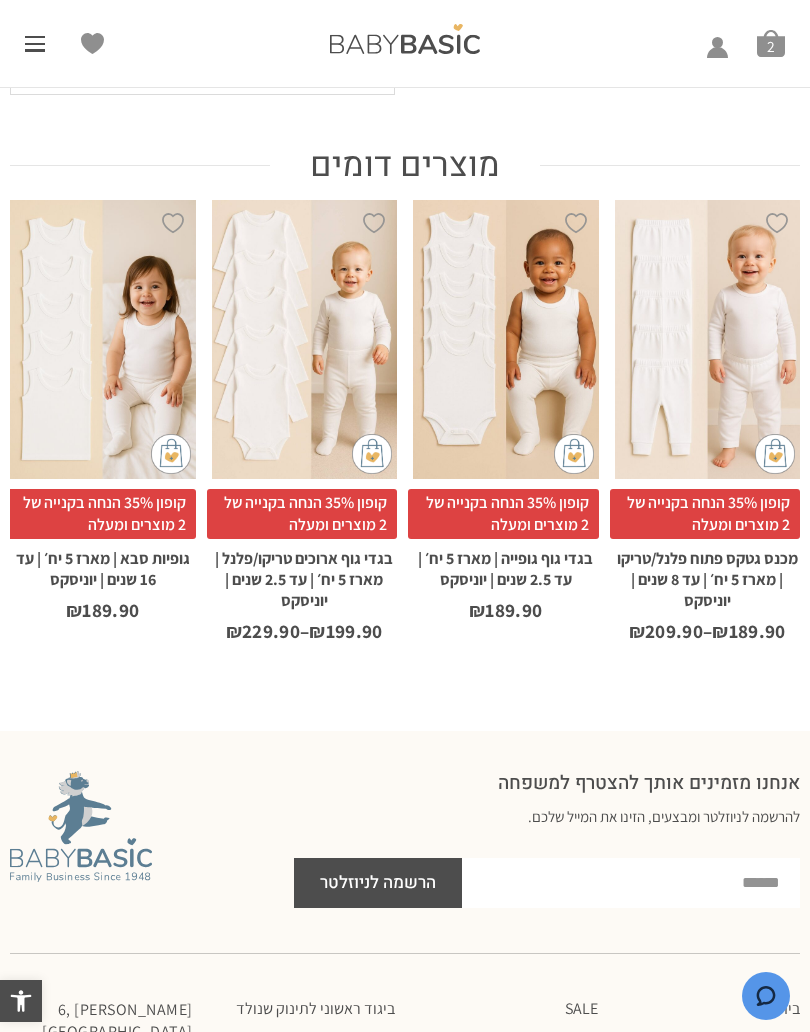click on "מכנס גטקס פתוח פלנל/טריקו | מארז 5 יח׳ | עד 8 שנים | יוניסקס" at bounding box center [708, 575] 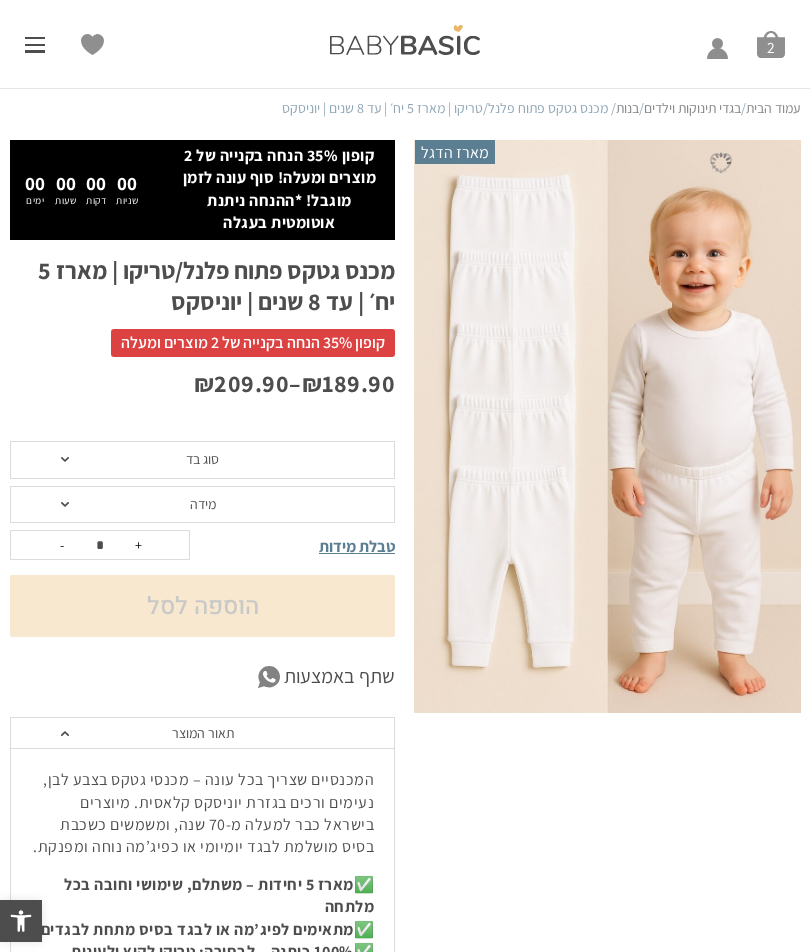 scroll, scrollTop: 0, scrollLeft: 0, axis: both 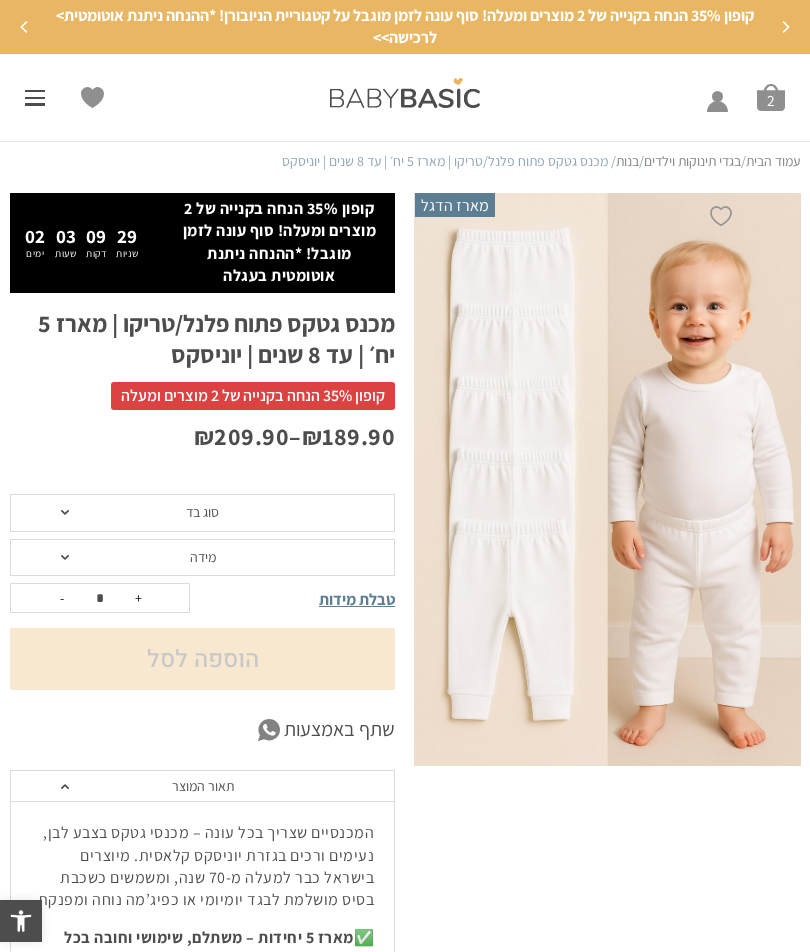 click on "מידה" 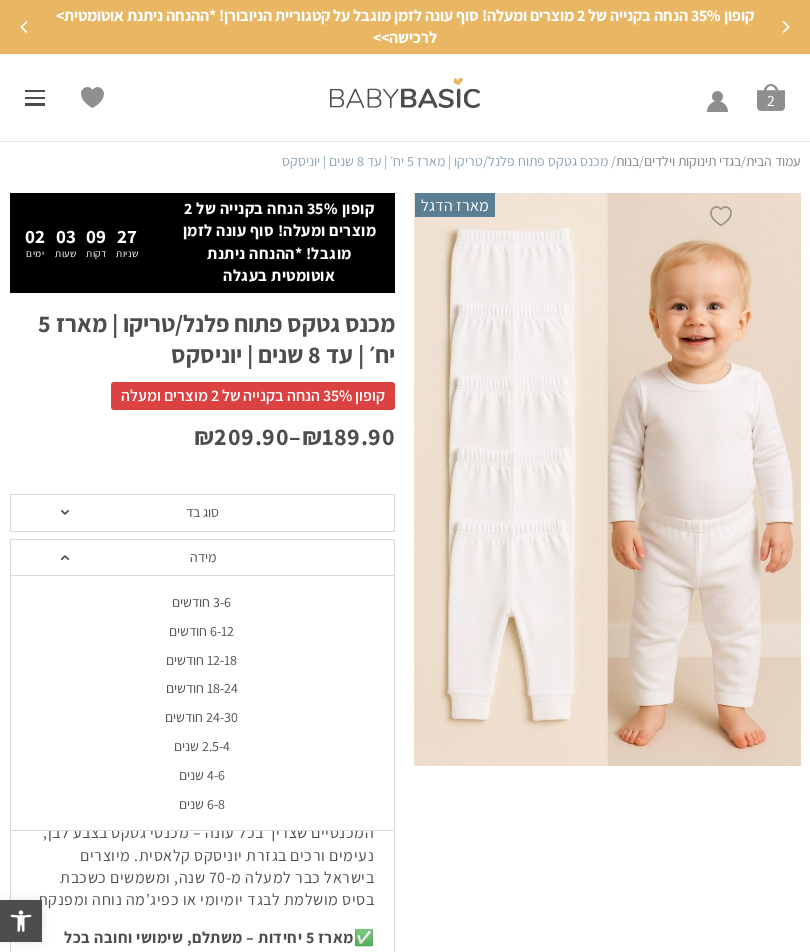 click on "4-6 שנים" 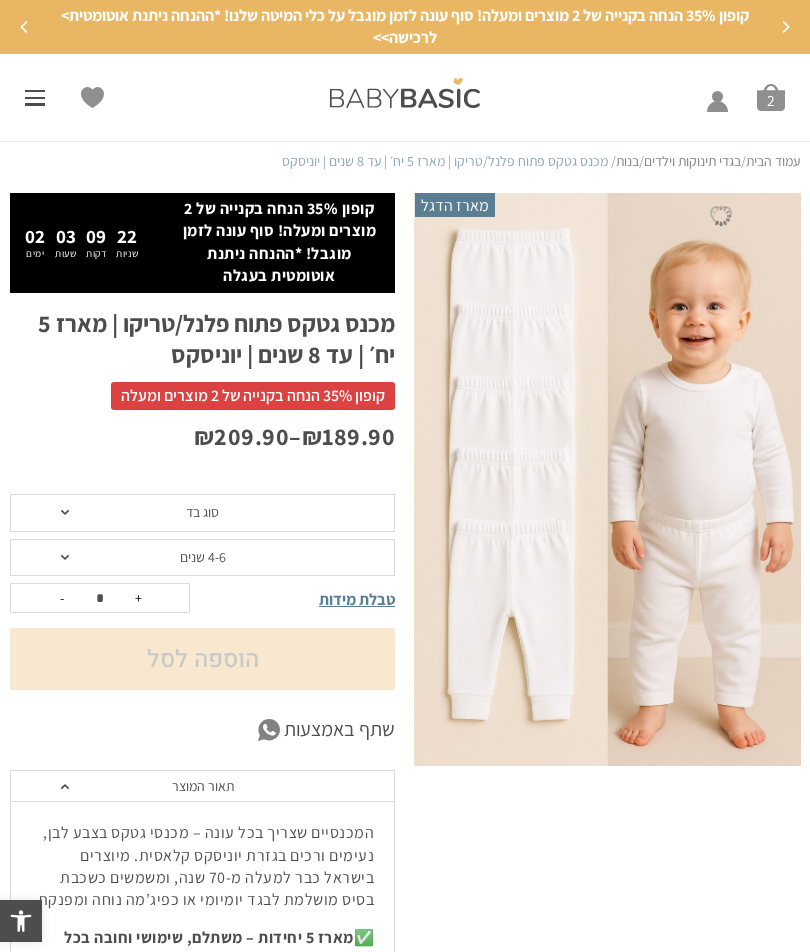 click on "סוג בד" 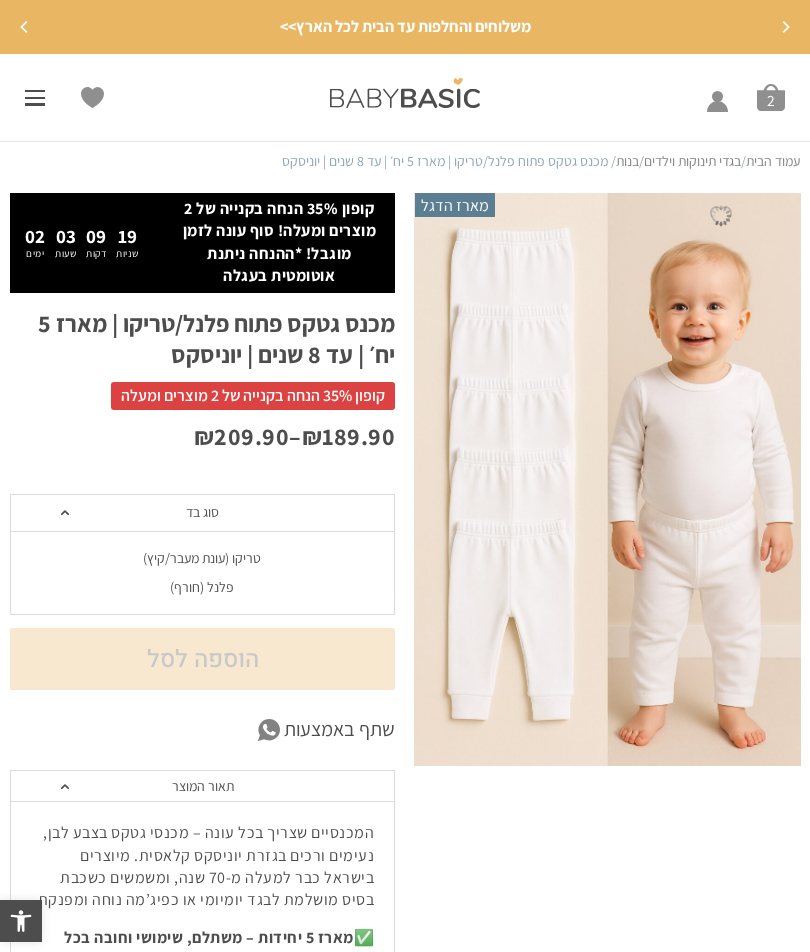 click on "פלנל (חורף)" 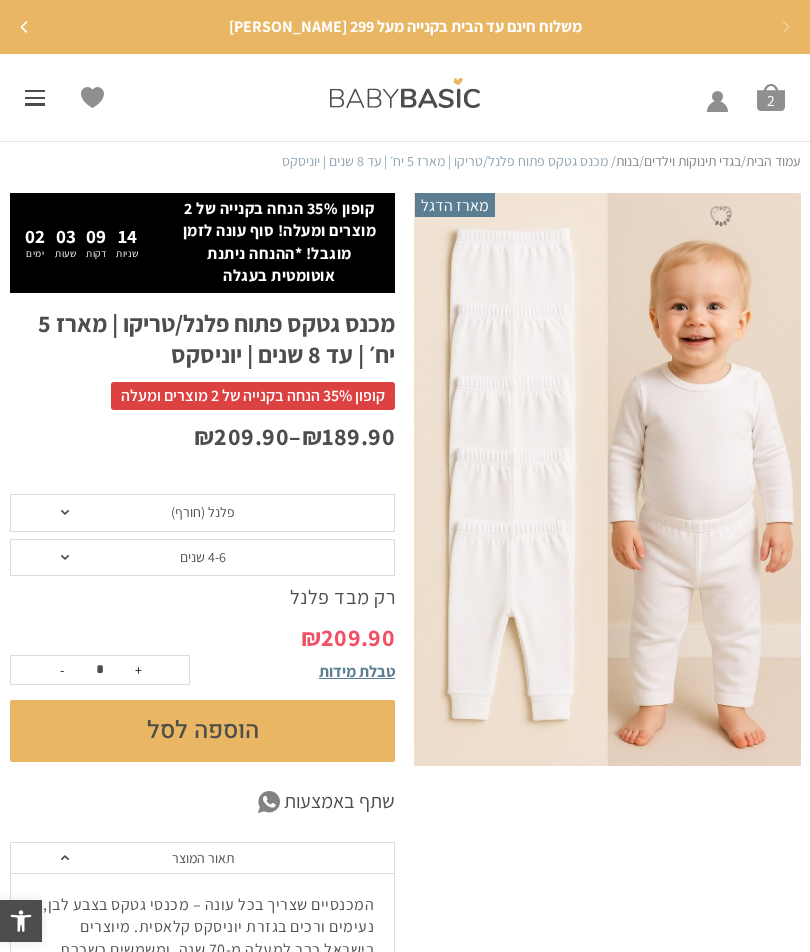 click on "פלנל (חורף)" 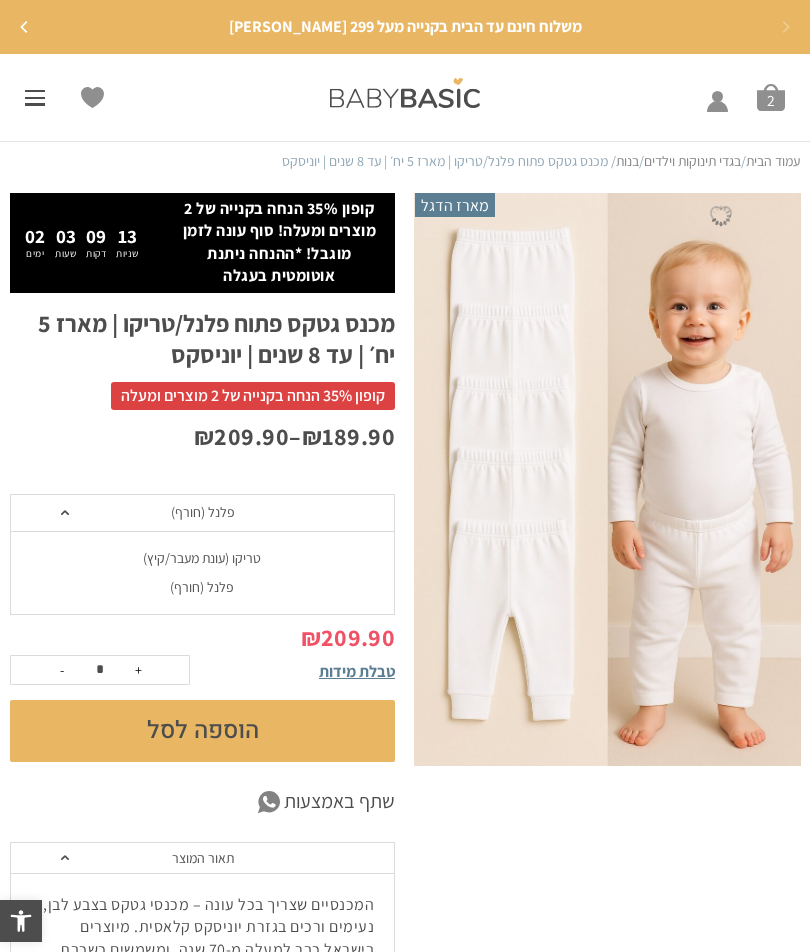 click on "טריקו (עונת מעבר/קיץ)" 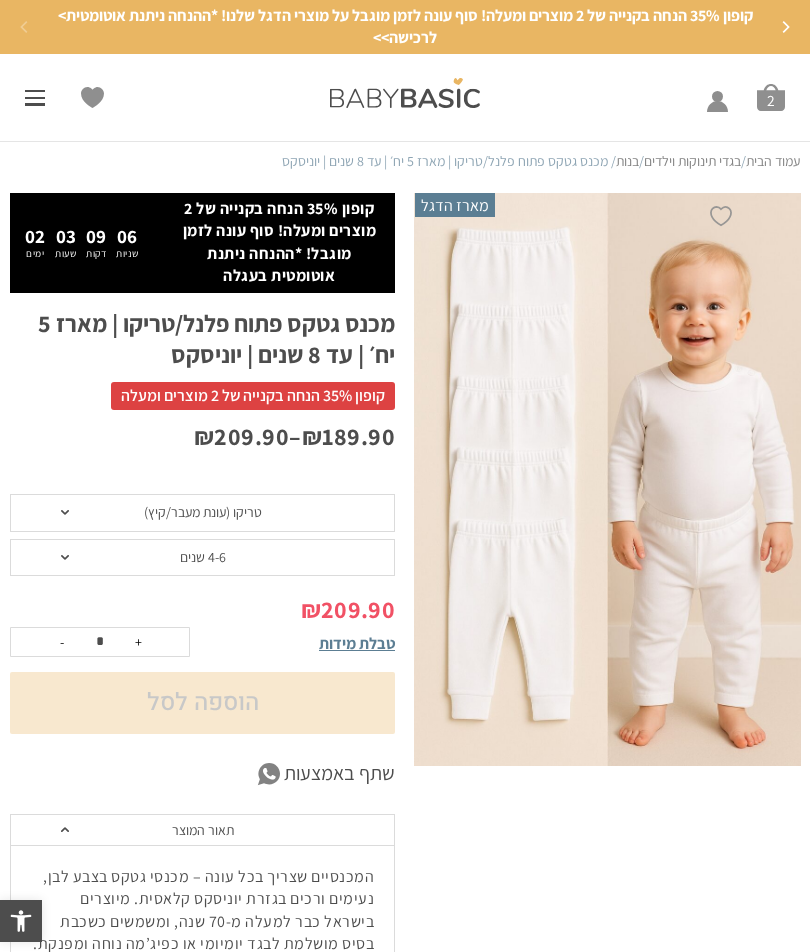 click on "+" 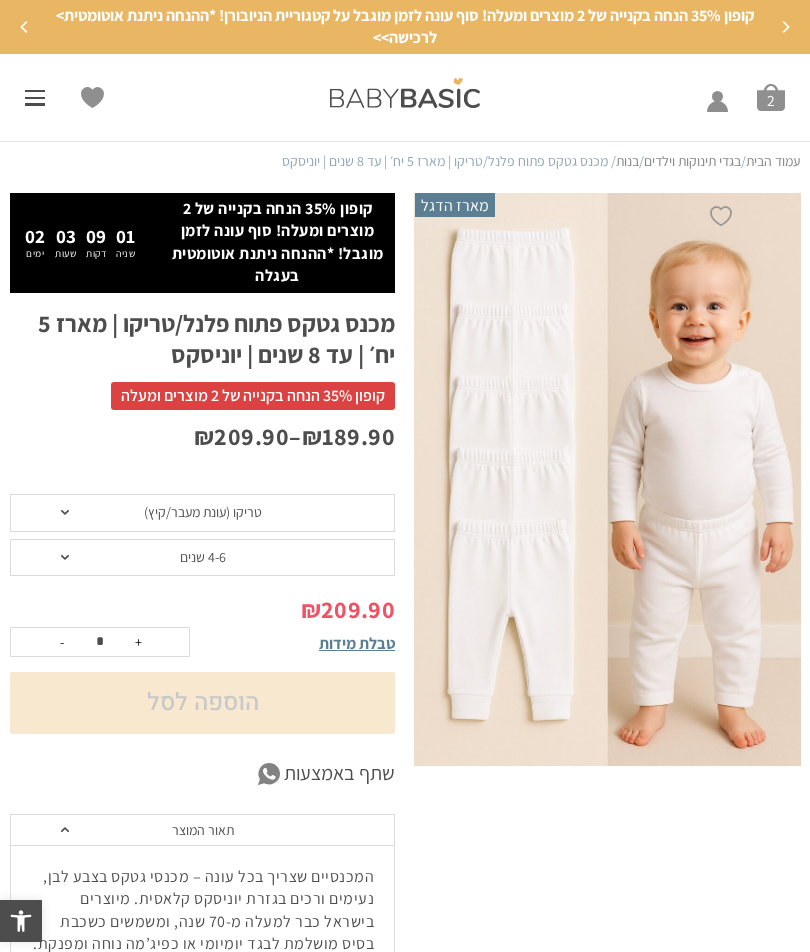 click on "הוספה לסל" 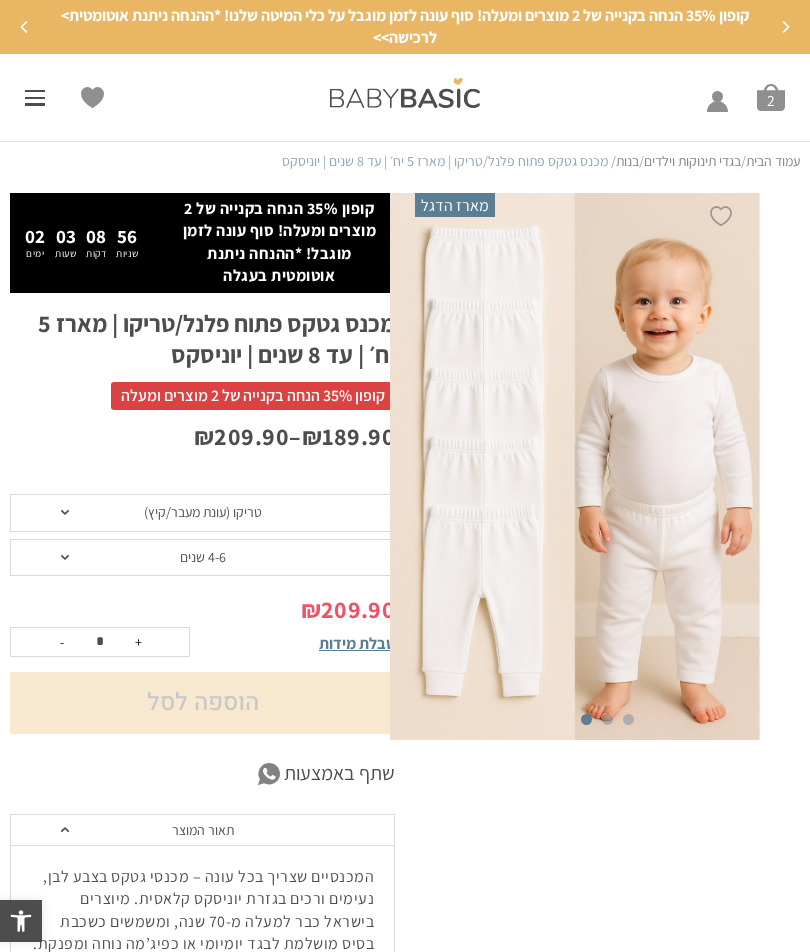 click on "טריקו (עונת מעבר/קיץ)" 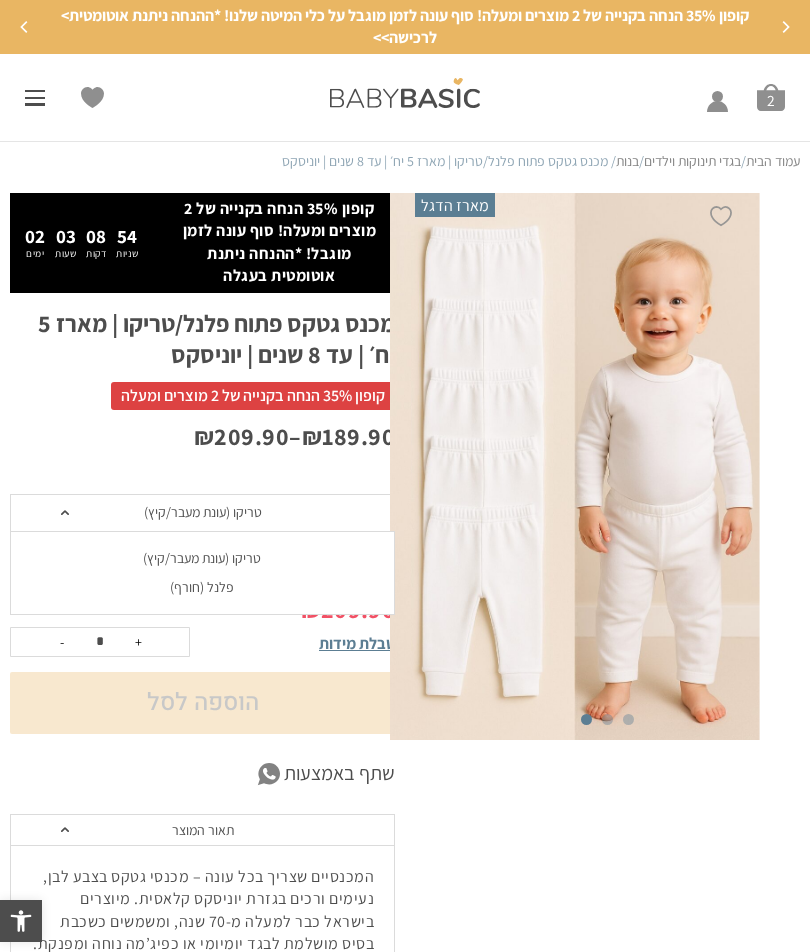 click on "פלנל (חורף)" 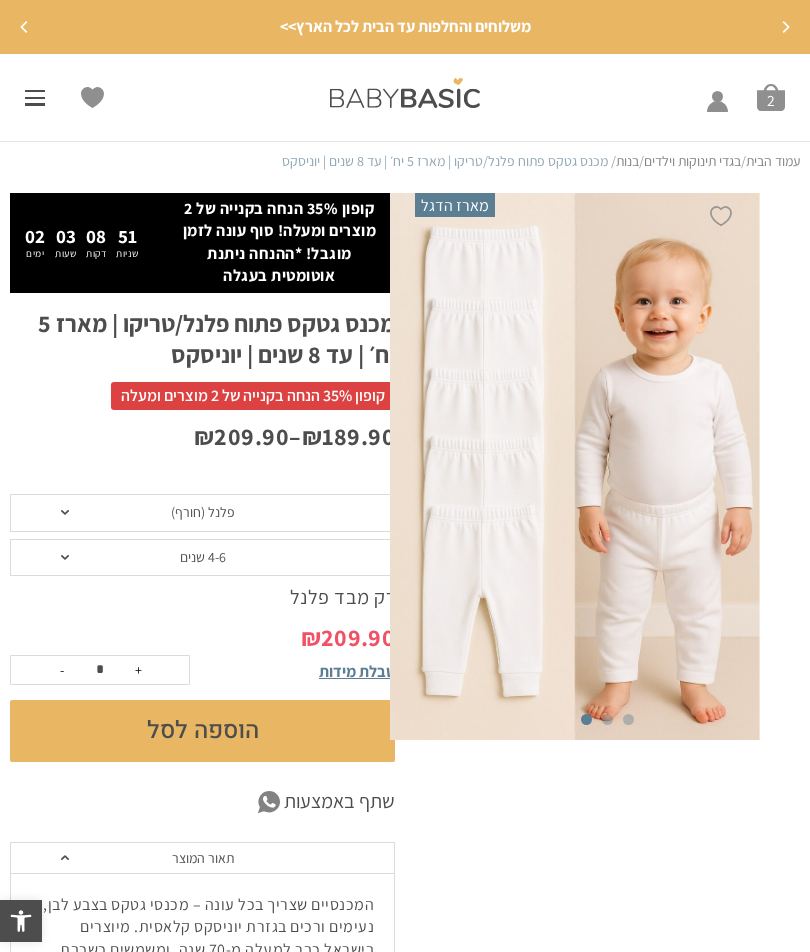 click on "הוספה לסל" 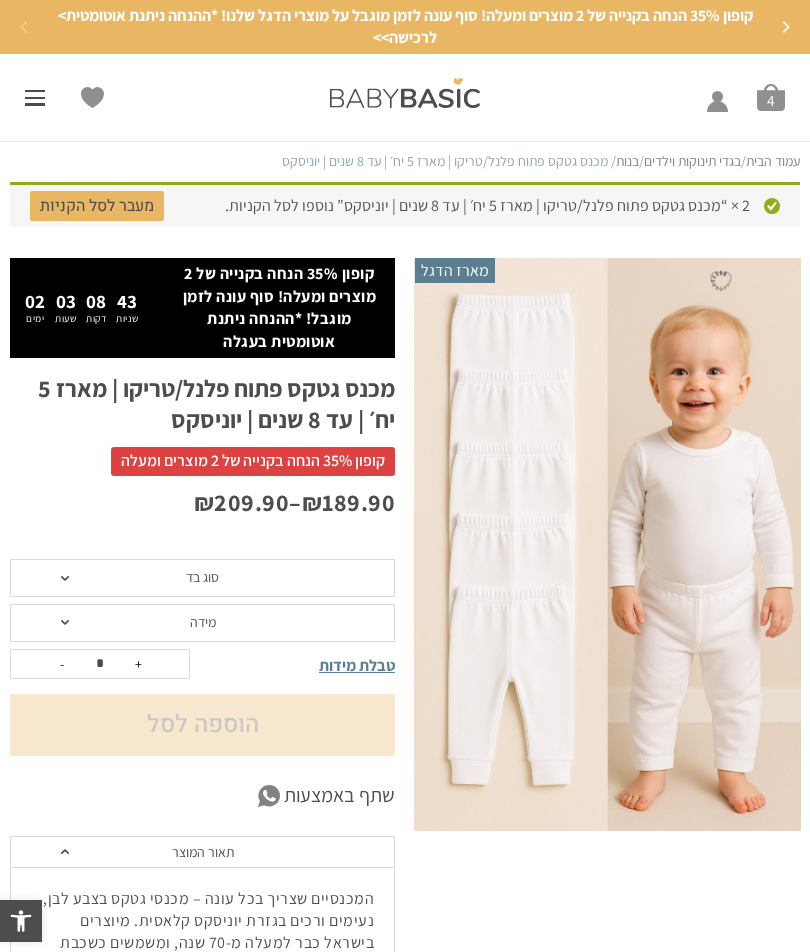 scroll, scrollTop: 0, scrollLeft: 0, axis: both 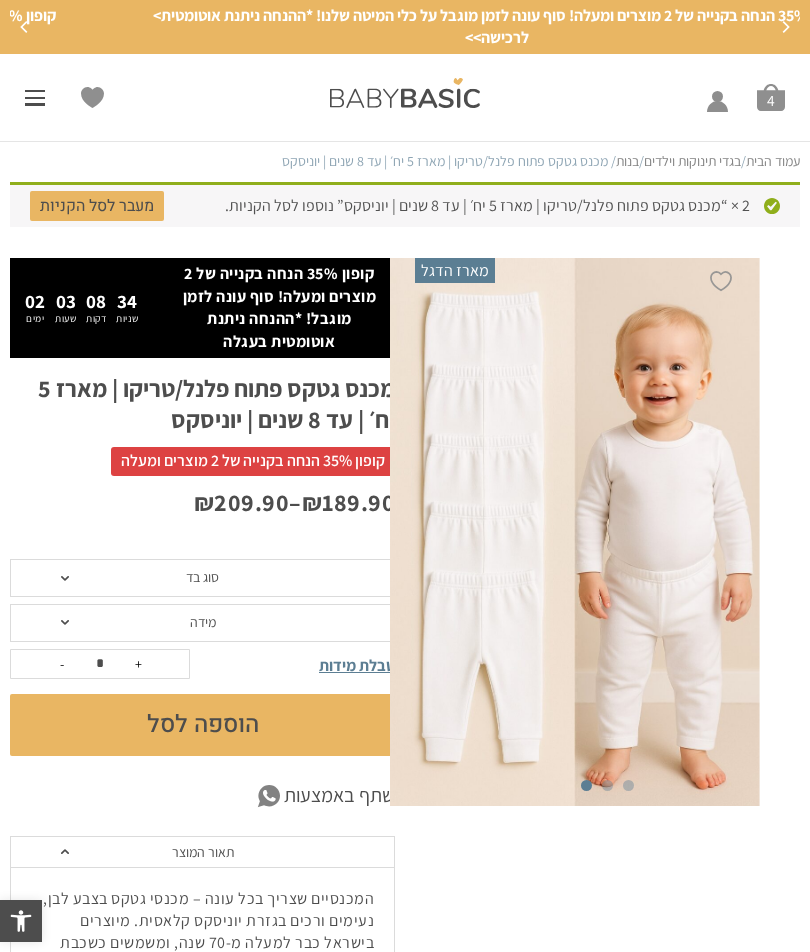 click on "סל קניות" at bounding box center [771, 98] 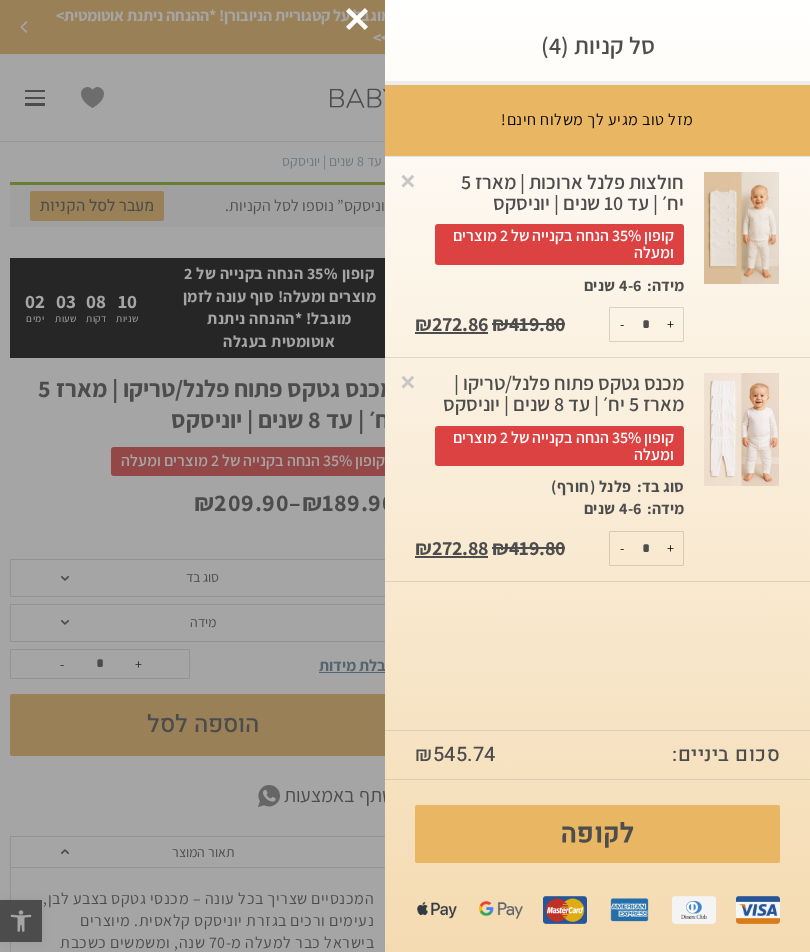click at bounding box center [-49615, 476] 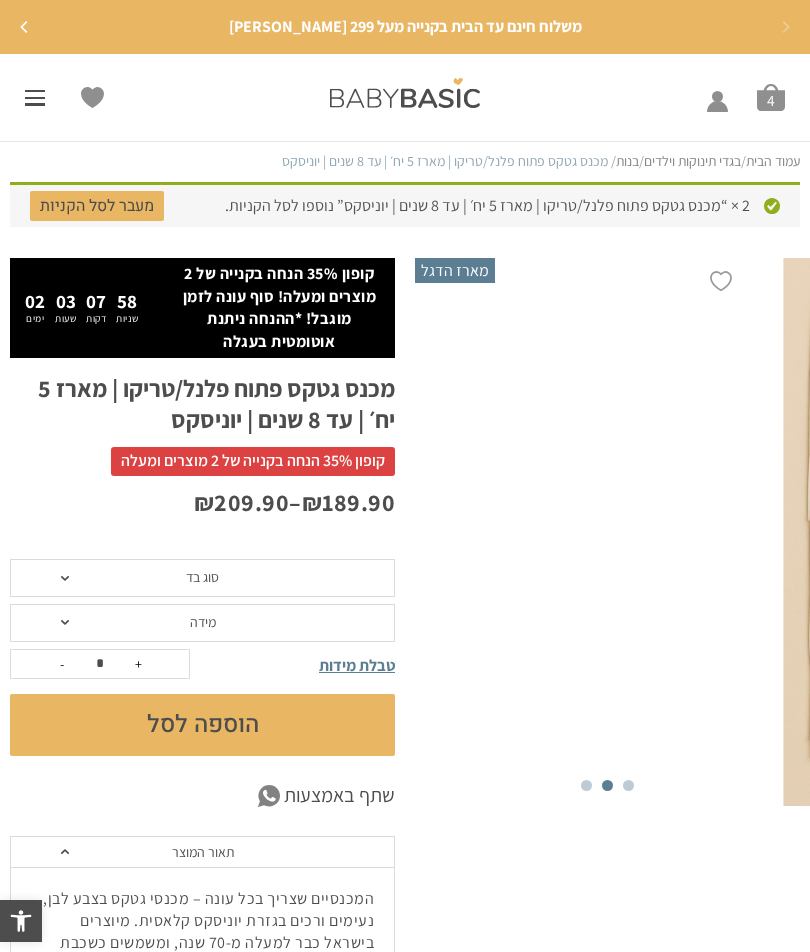 click on "מארז הדגל" at bounding box center [455, 270] 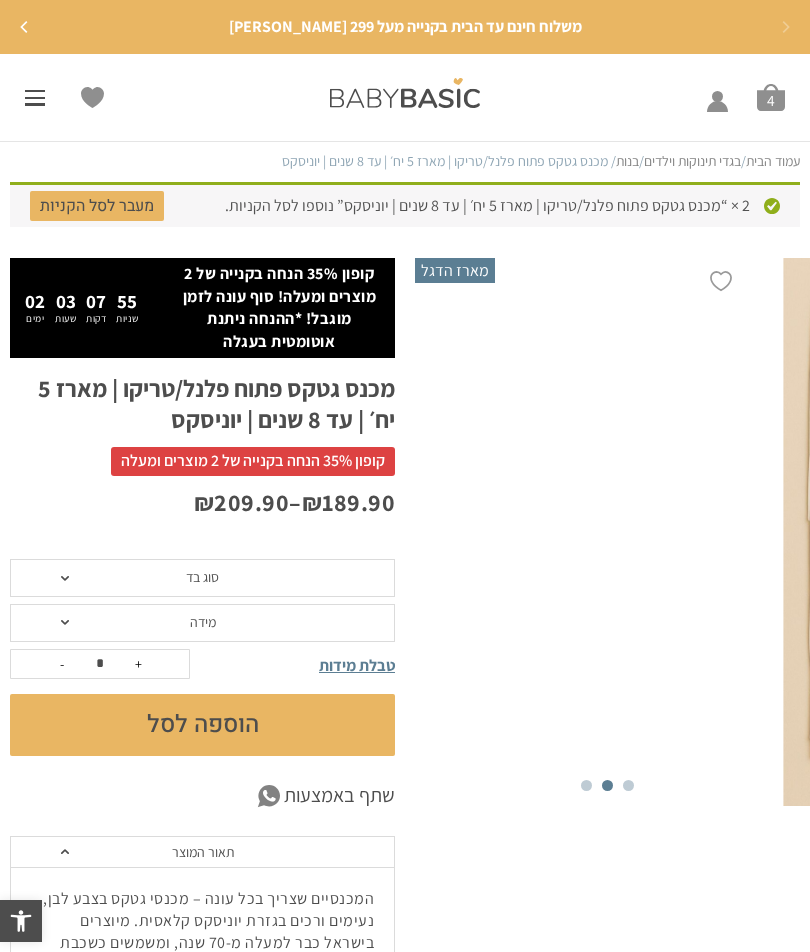 click on "Your browser does not support the video tag." at bounding box center (575, 531) 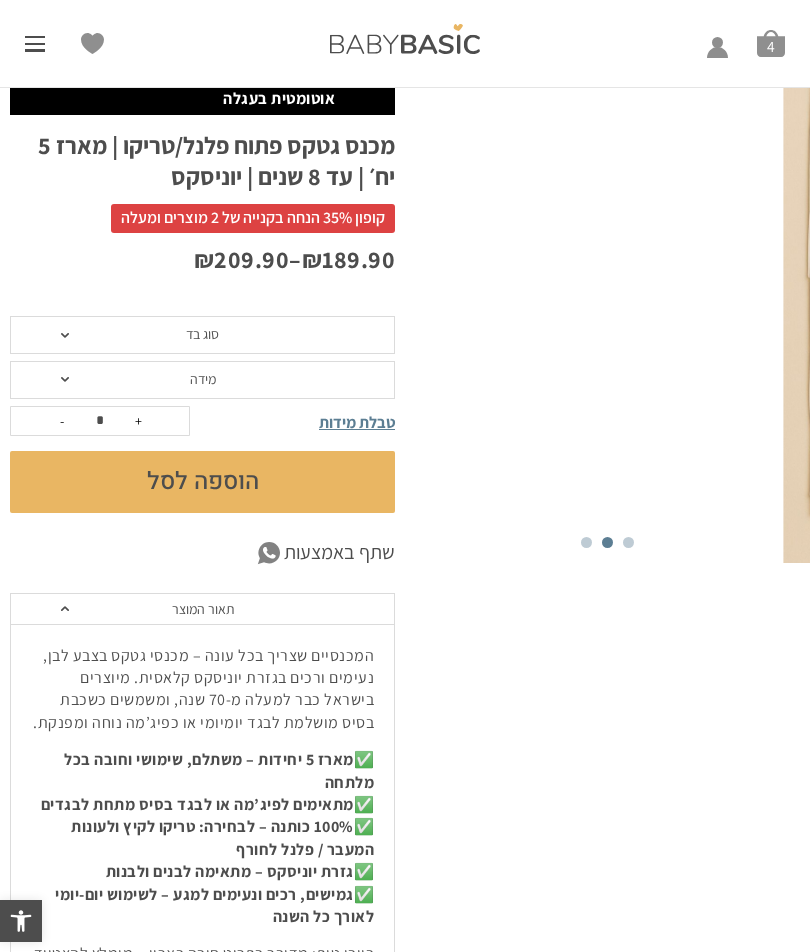 scroll, scrollTop: 0, scrollLeft: 0, axis: both 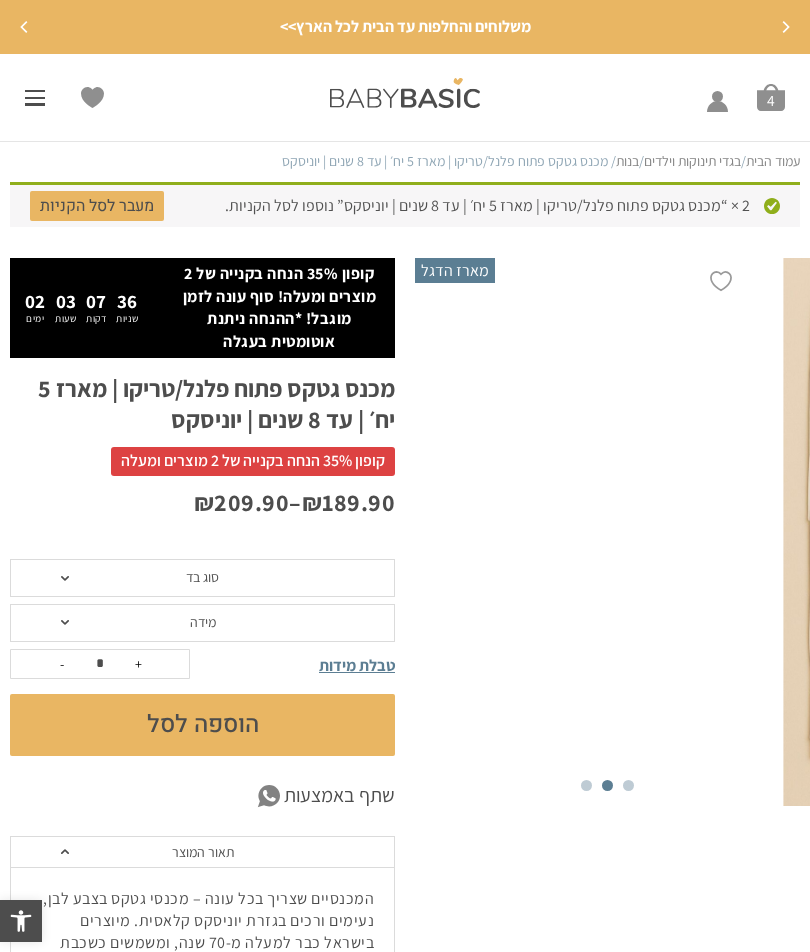 click on "סוג בד" 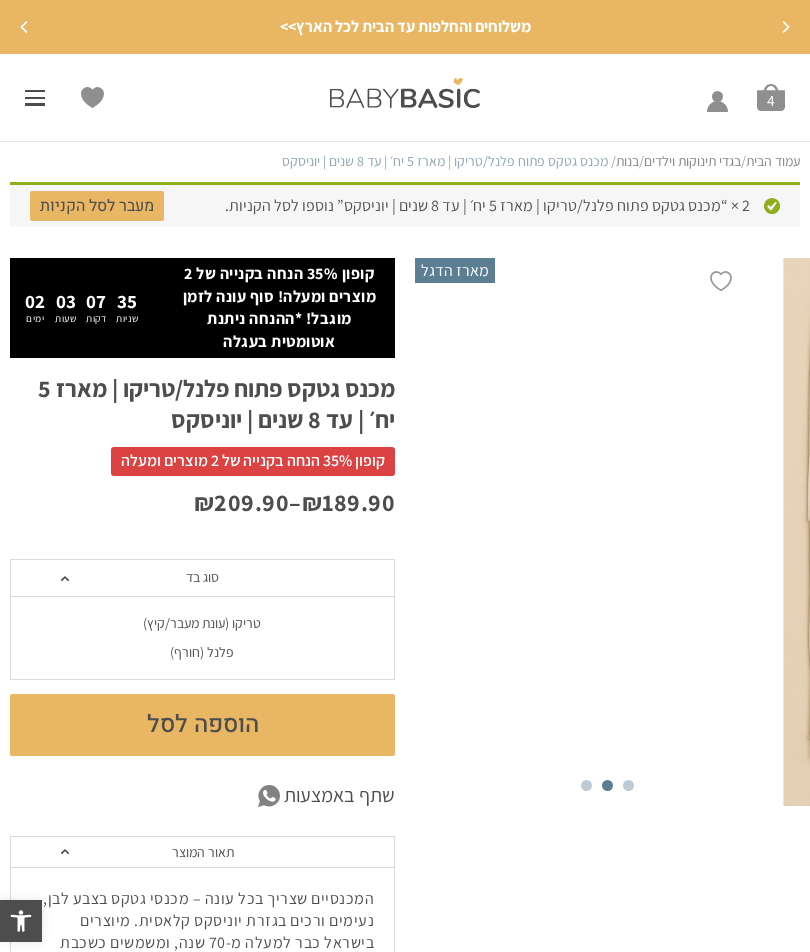 click on "טריקו (עונת מעבר/קיץ)" 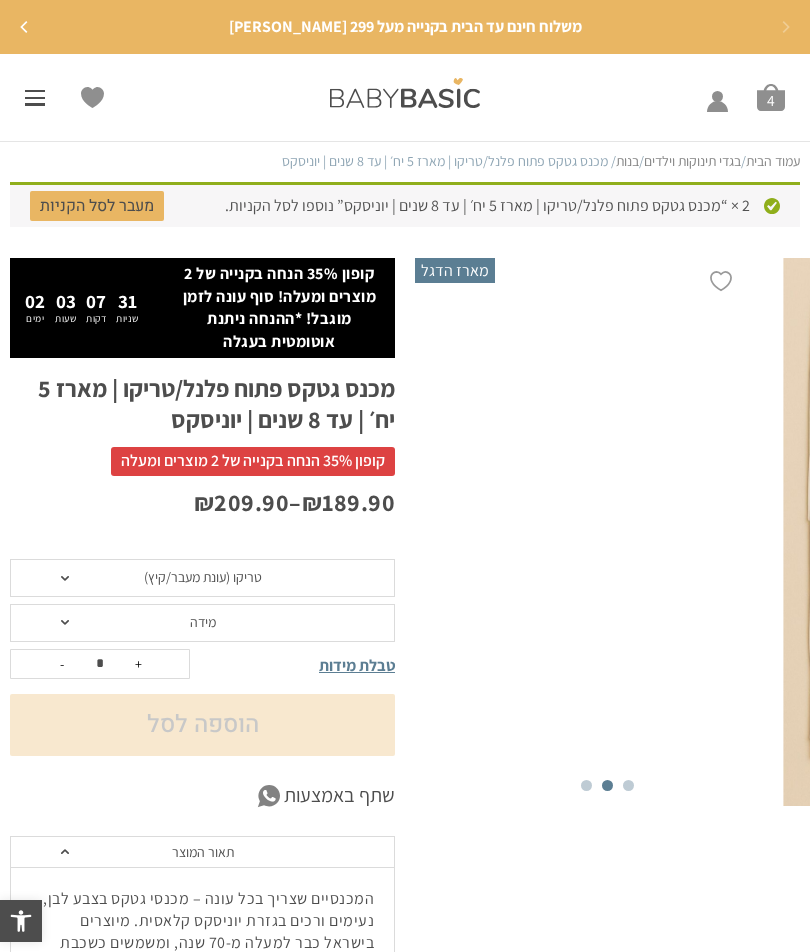 click on "מידה" 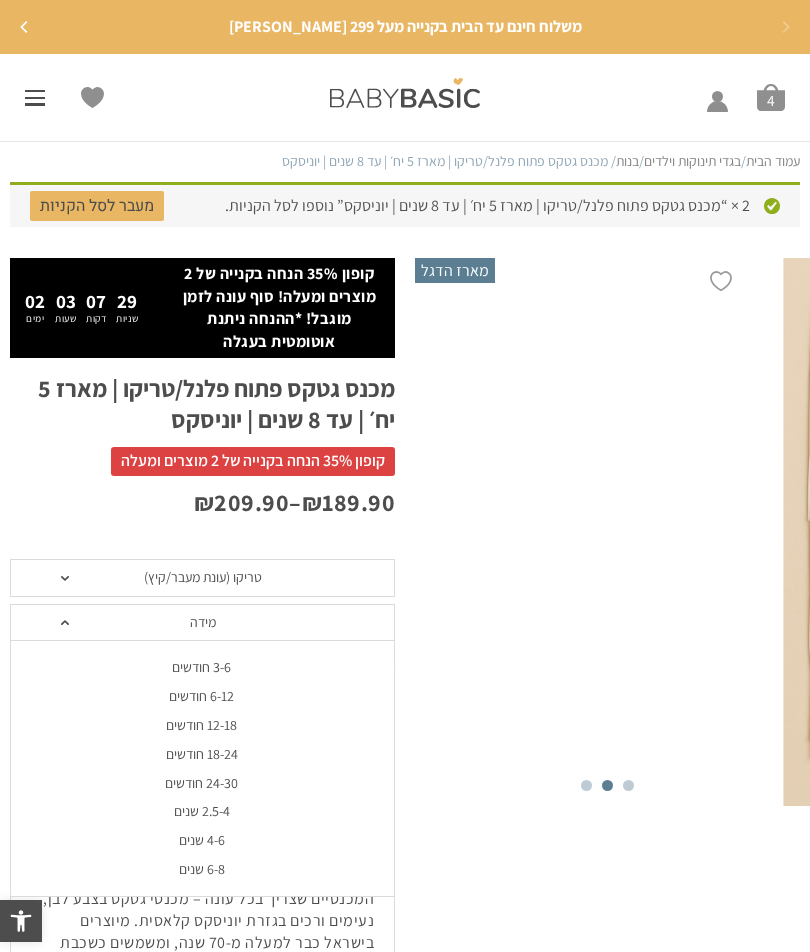 click on "4-6 שנים" 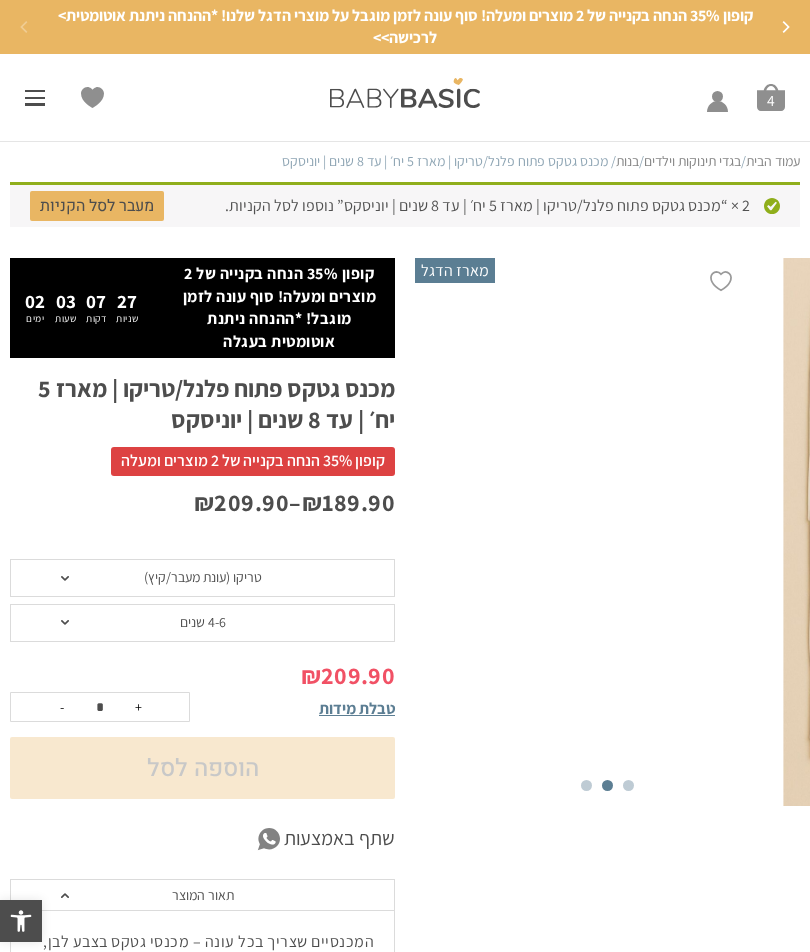 scroll, scrollTop: 0, scrollLeft: 0, axis: both 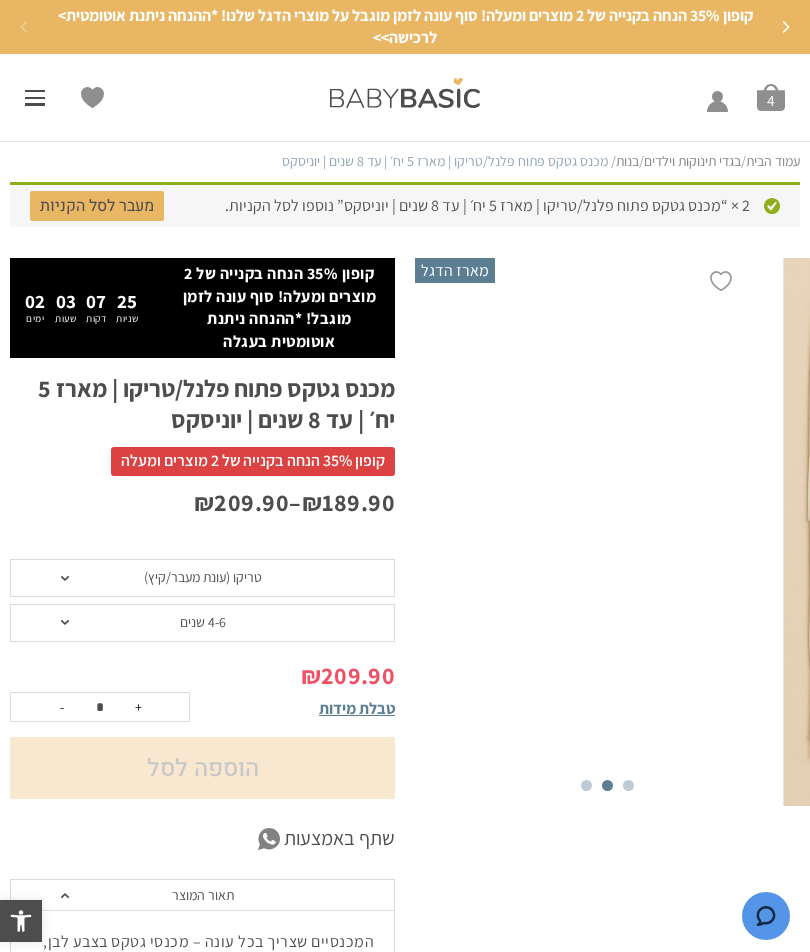 click on "הוספה לסל" 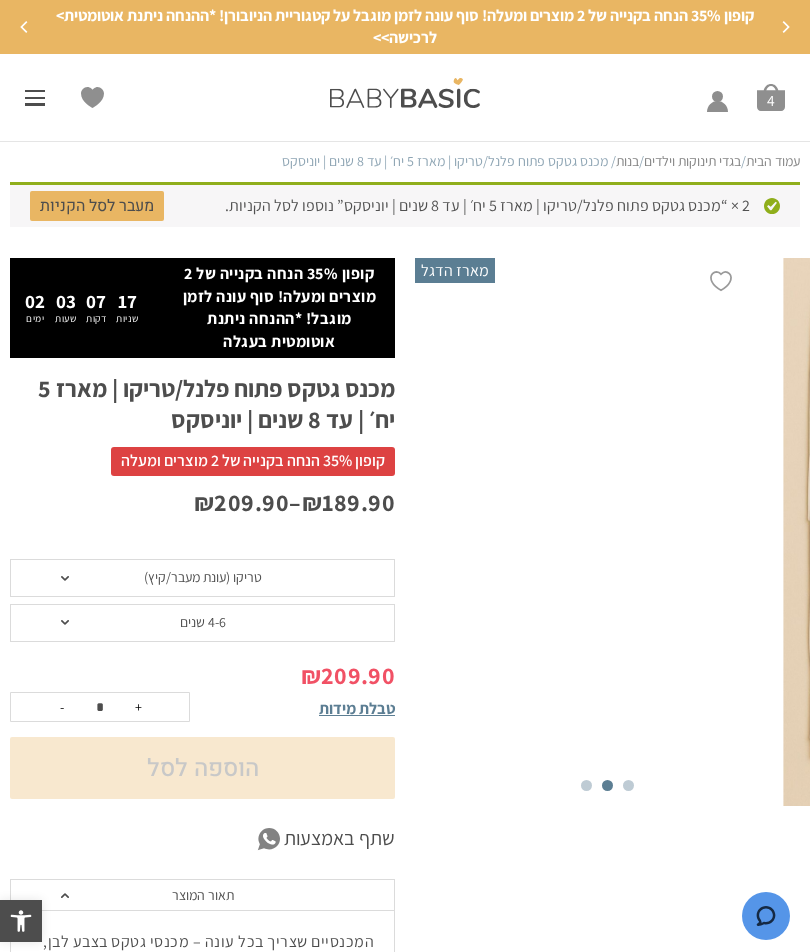 click on "מארז הדגל" at bounding box center [455, 270] 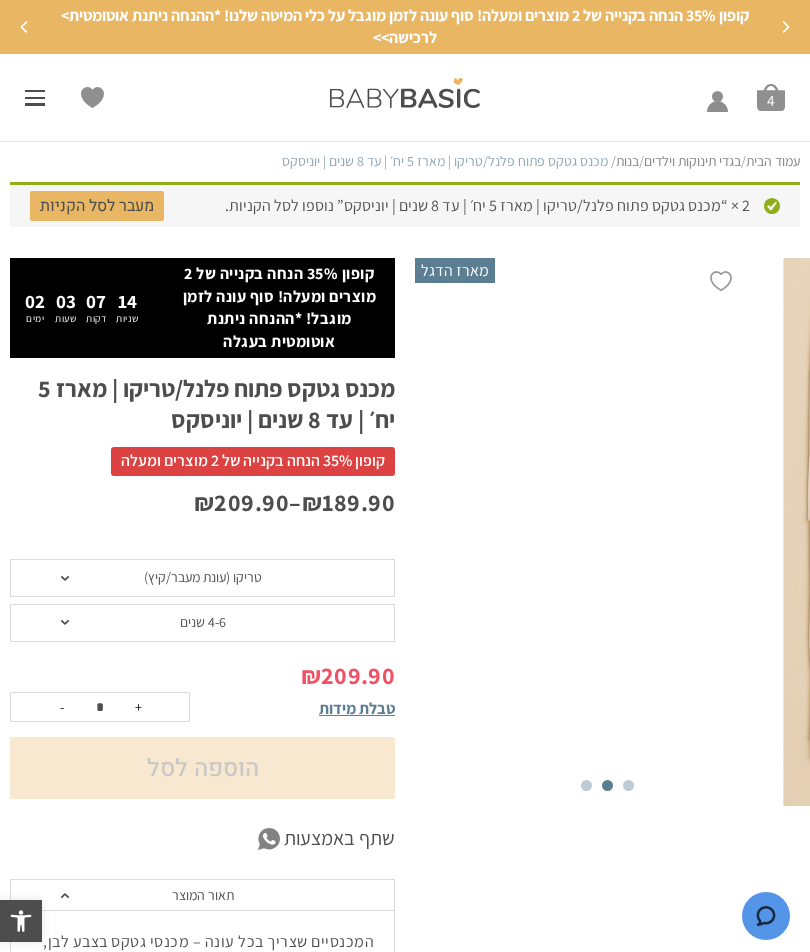 click on "החשבון שלי" at bounding box center [714, 98] 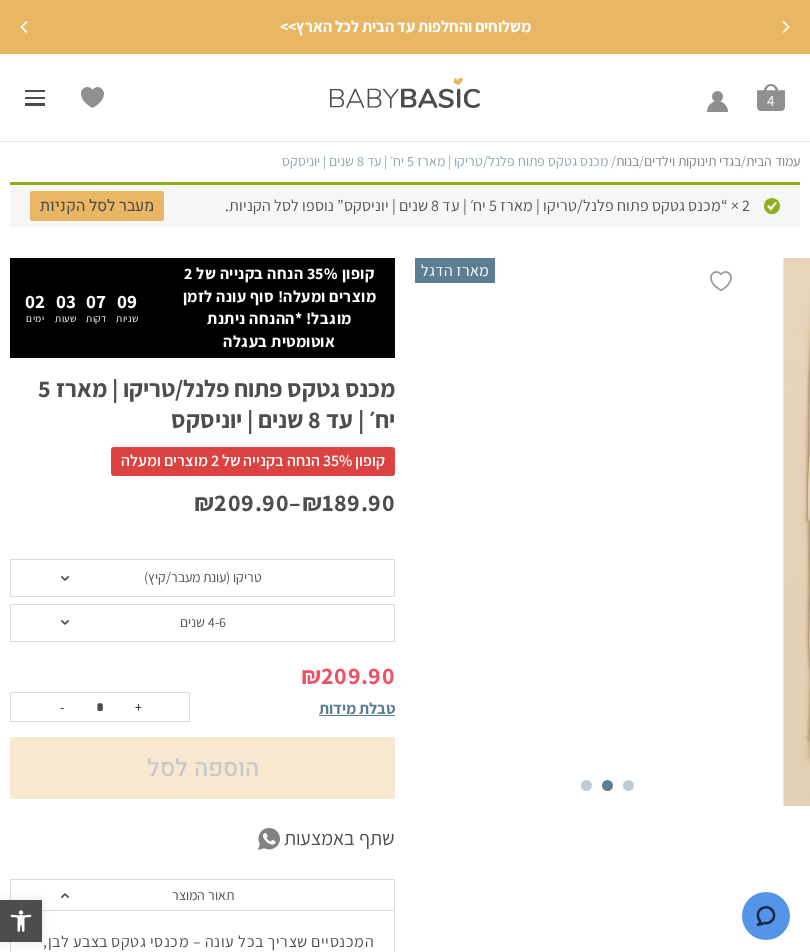click on "סל קניות" at bounding box center (771, 98) 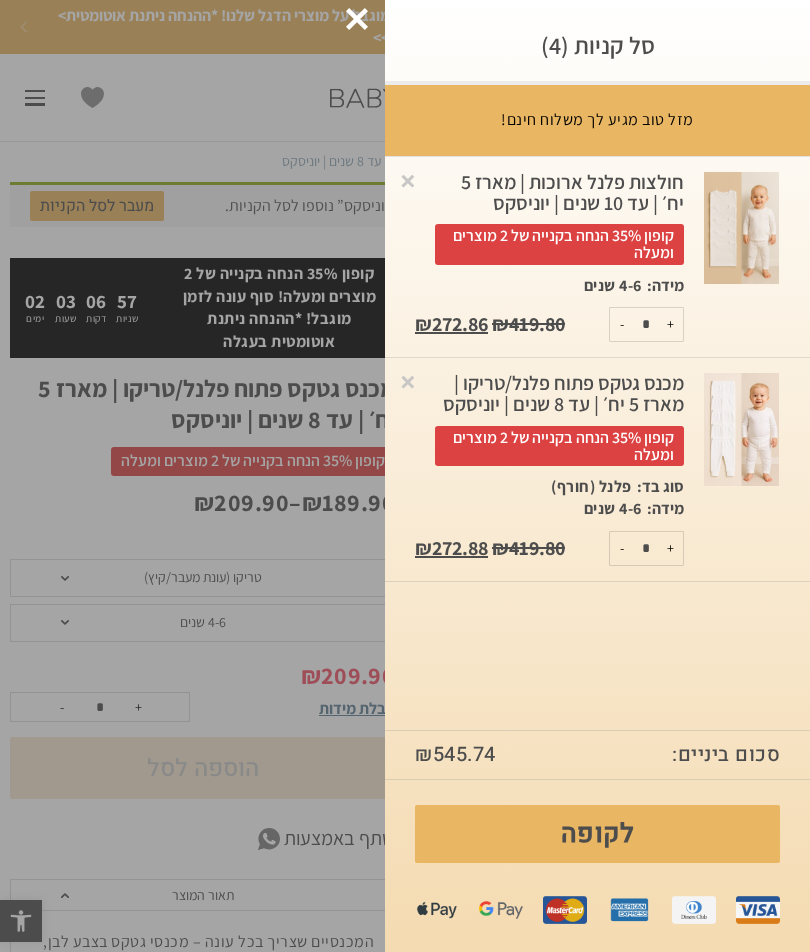 click at bounding box center (-49615, 476) 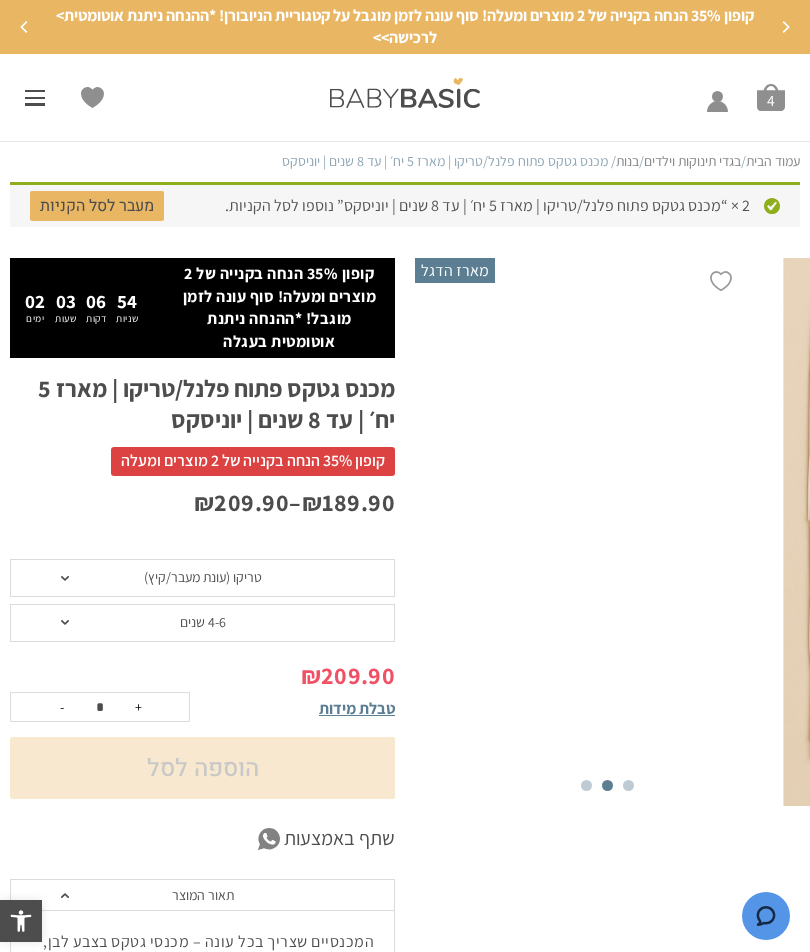 click on "קופון 35% הנחה בקנייה של 2 מוצרים ומעלה! סוף עונה לזמן מוגבל על קטגוריית הניובורן! *ההנחה ניתנת אוטומטית> לרכישה>>" at bounding box center (405, 27) 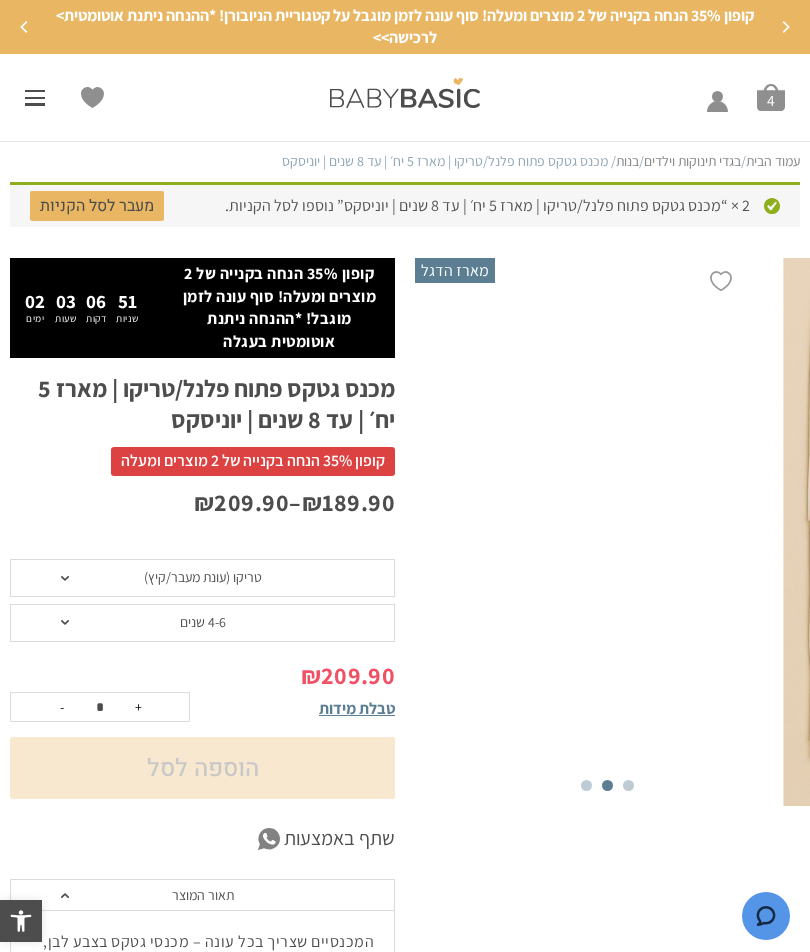 click on "החשבון שלי" at bounding box center (714, 98) 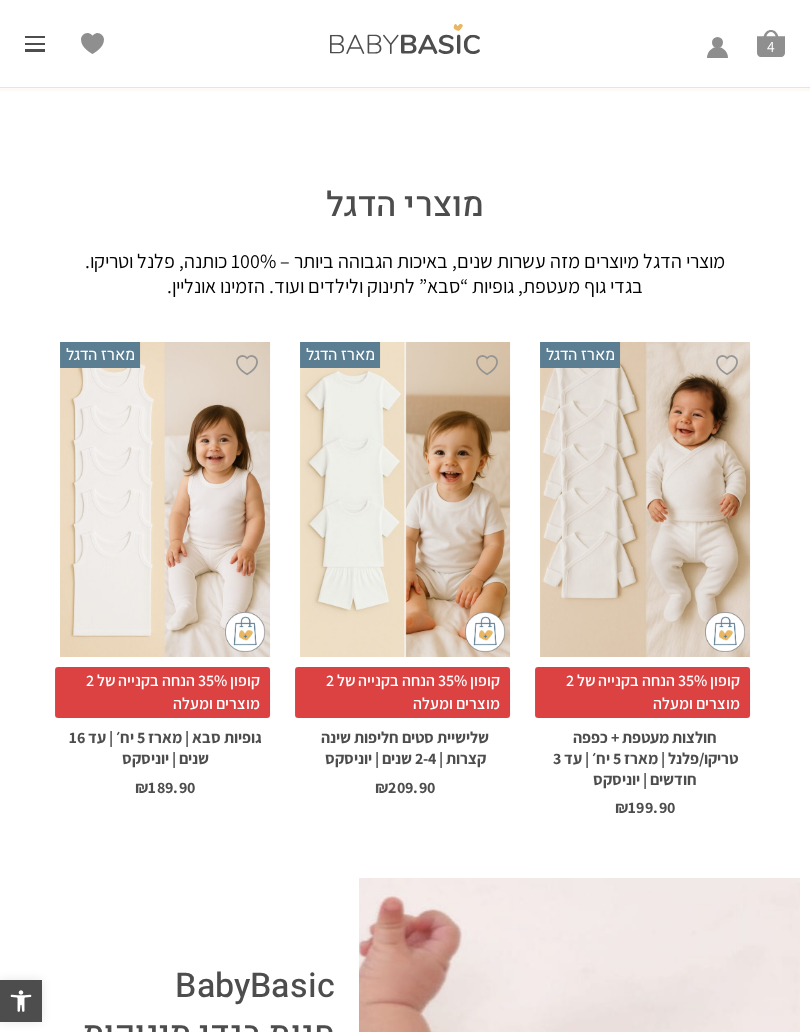 scroll, scrollTop: 2241, scrollLeft: 0, axis: vertical 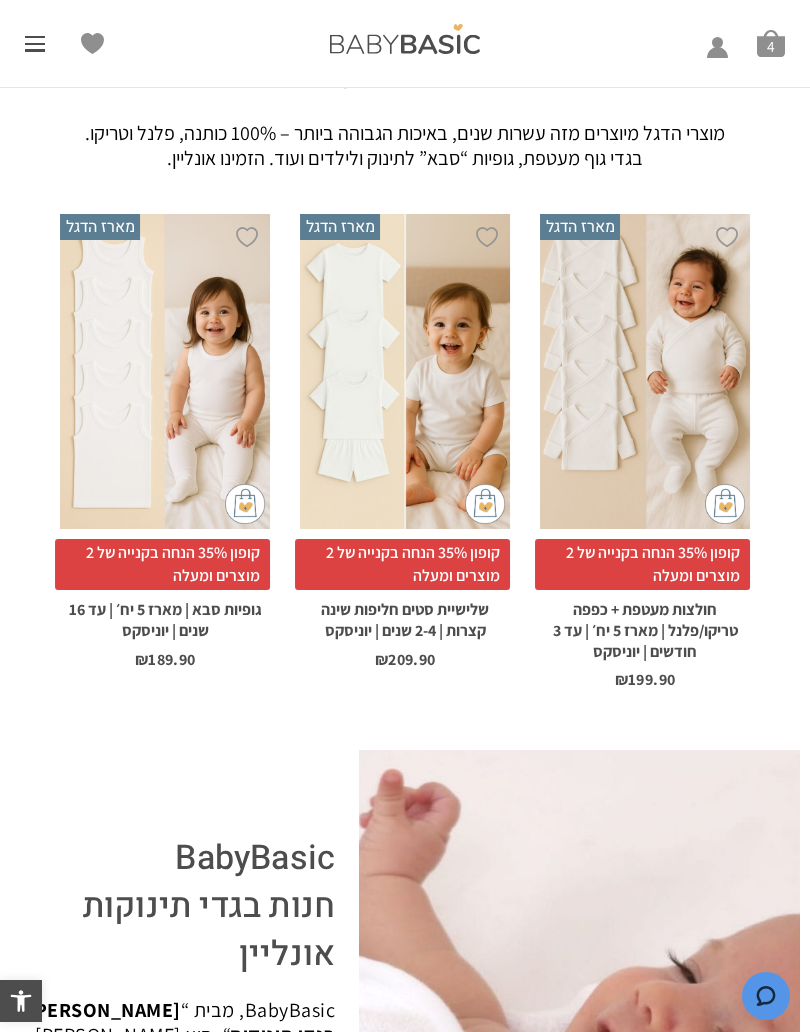 click on "קופון 35% הנחה בקנייה של 2 מוצרים ומעלה" at bounding box center [402, 564] 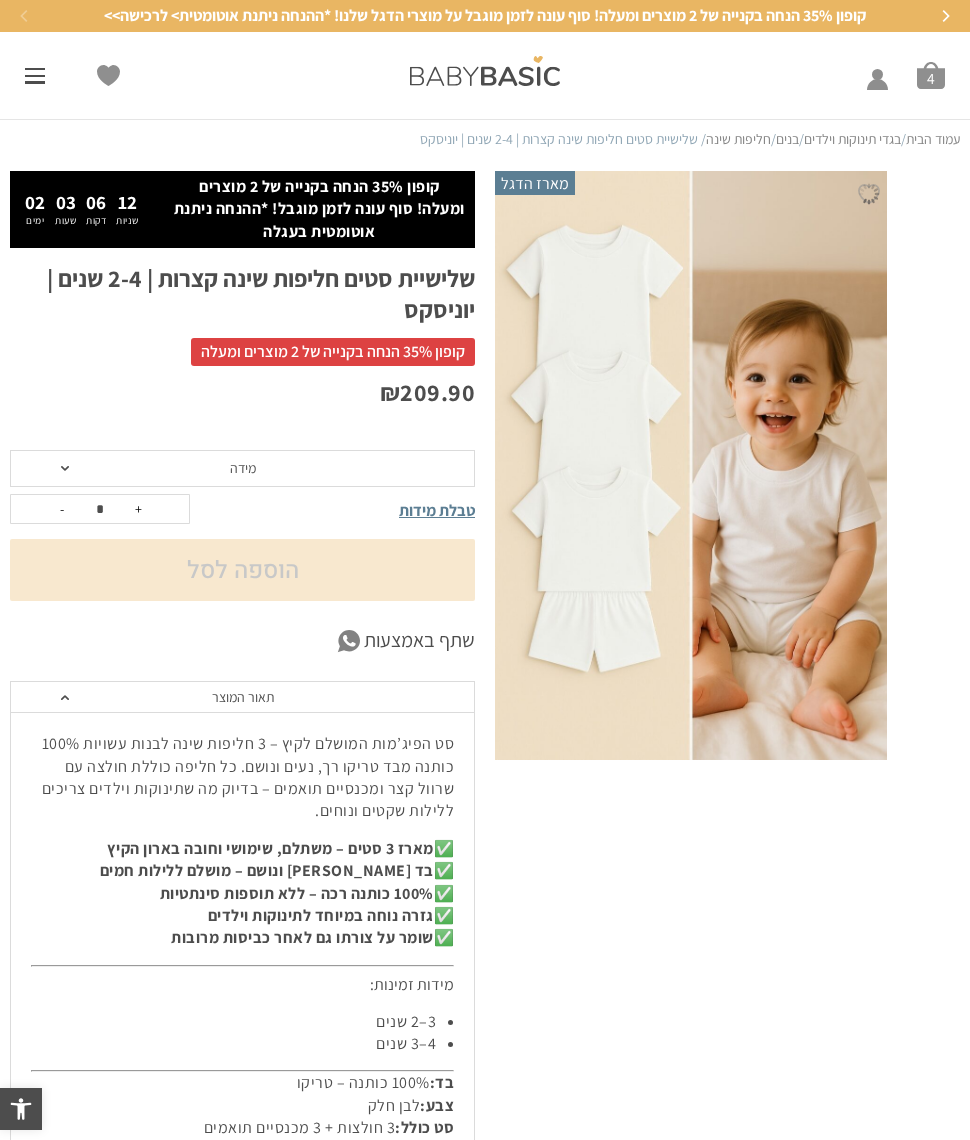 scroll, scrollTop: 0, scrollLeft: 0, axis: both 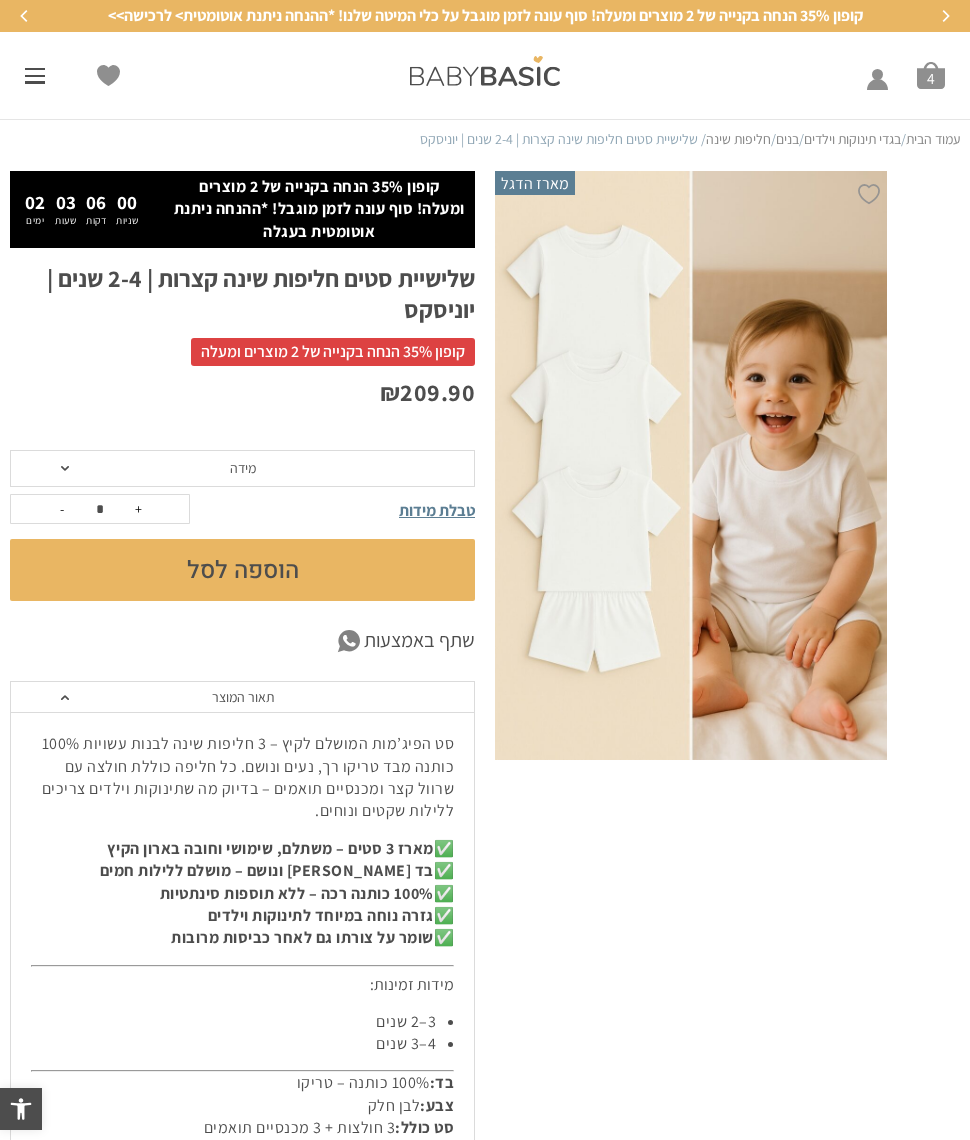 click on "מידה" at bounding box center [242, 469] 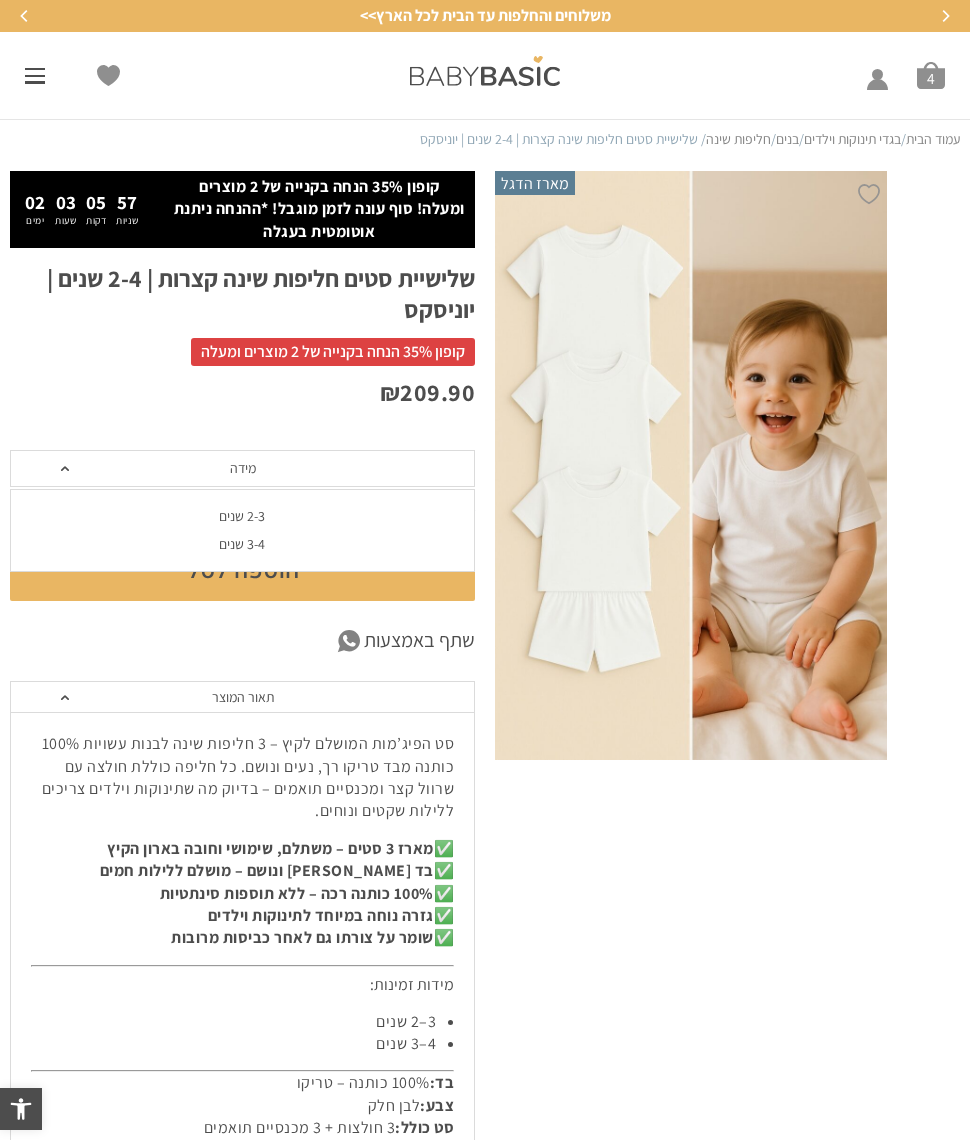 click on "3-4 שנים" at bounding box center [241, 544] 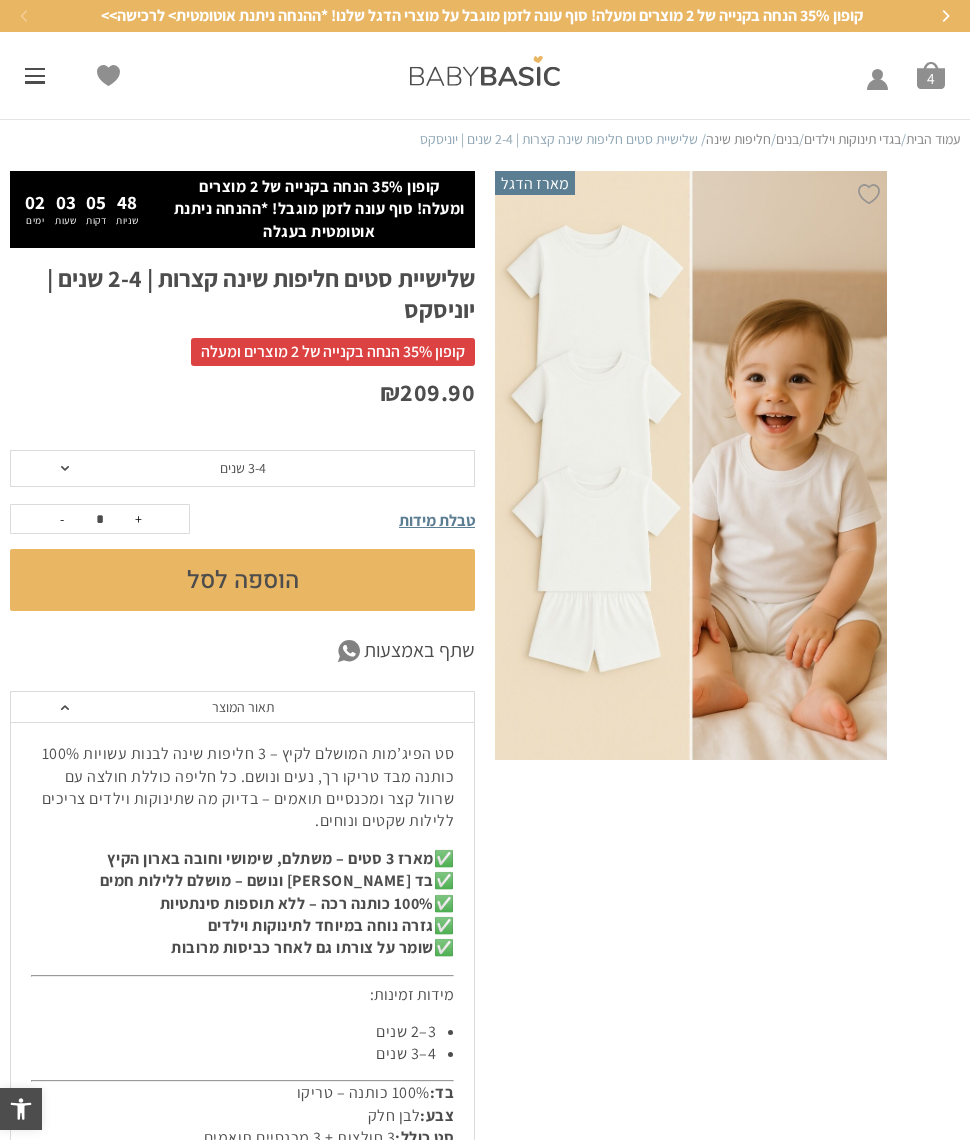 click on "+" at bounding box center [138, 519] 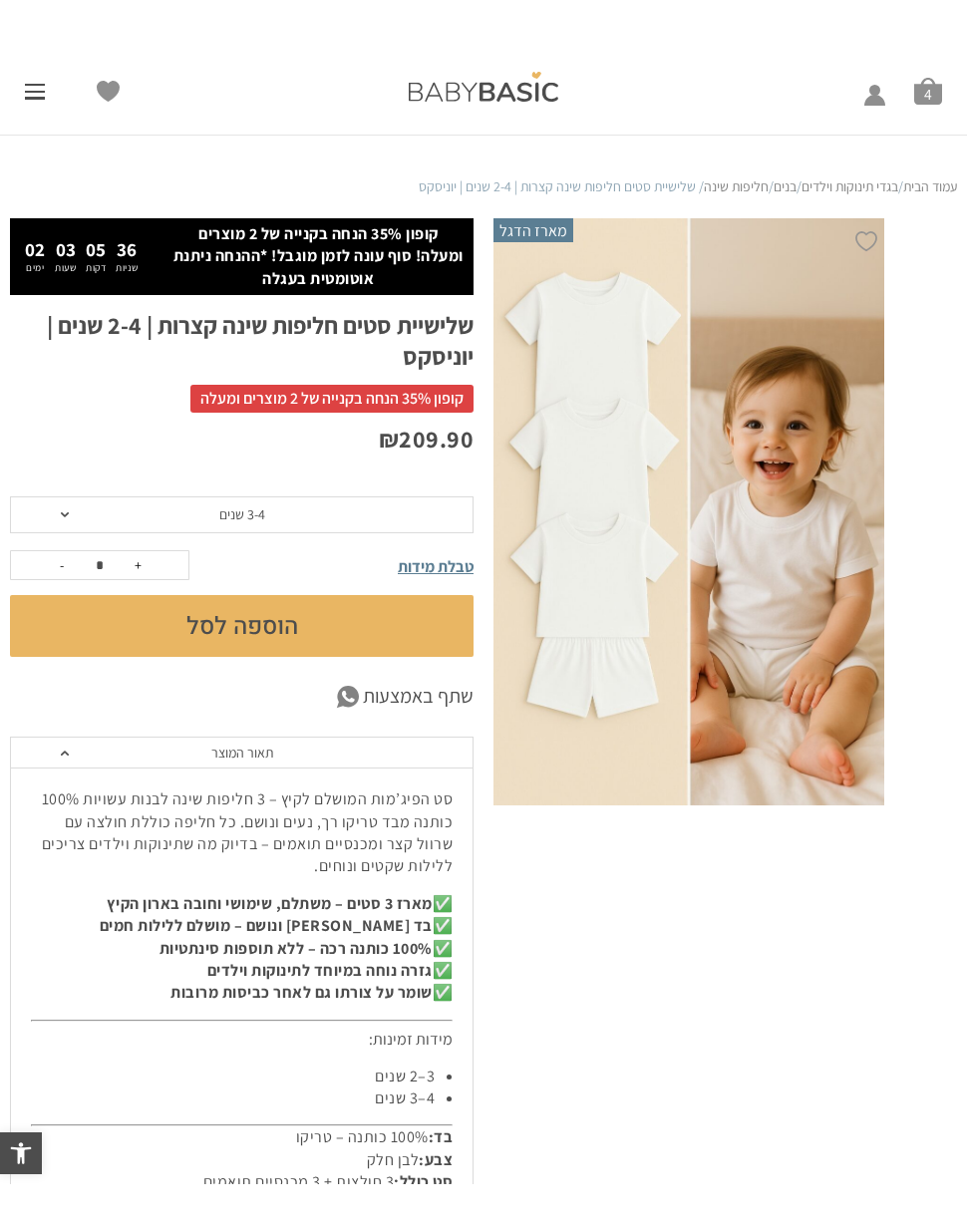 scroll, scrollTop: 92, scrollLeft: 0, axis: vertical 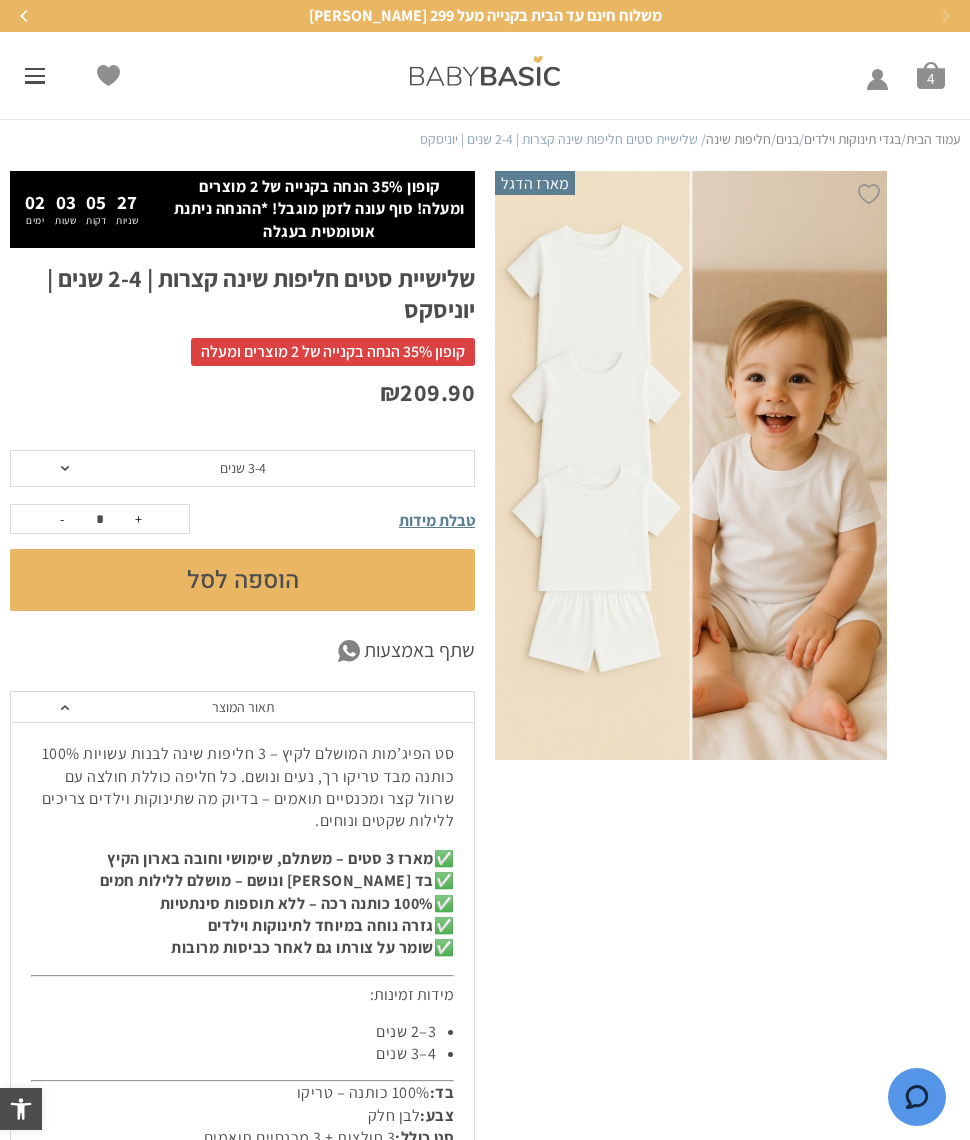 click on "הוספה לסל" at bounding box center [242, 580] 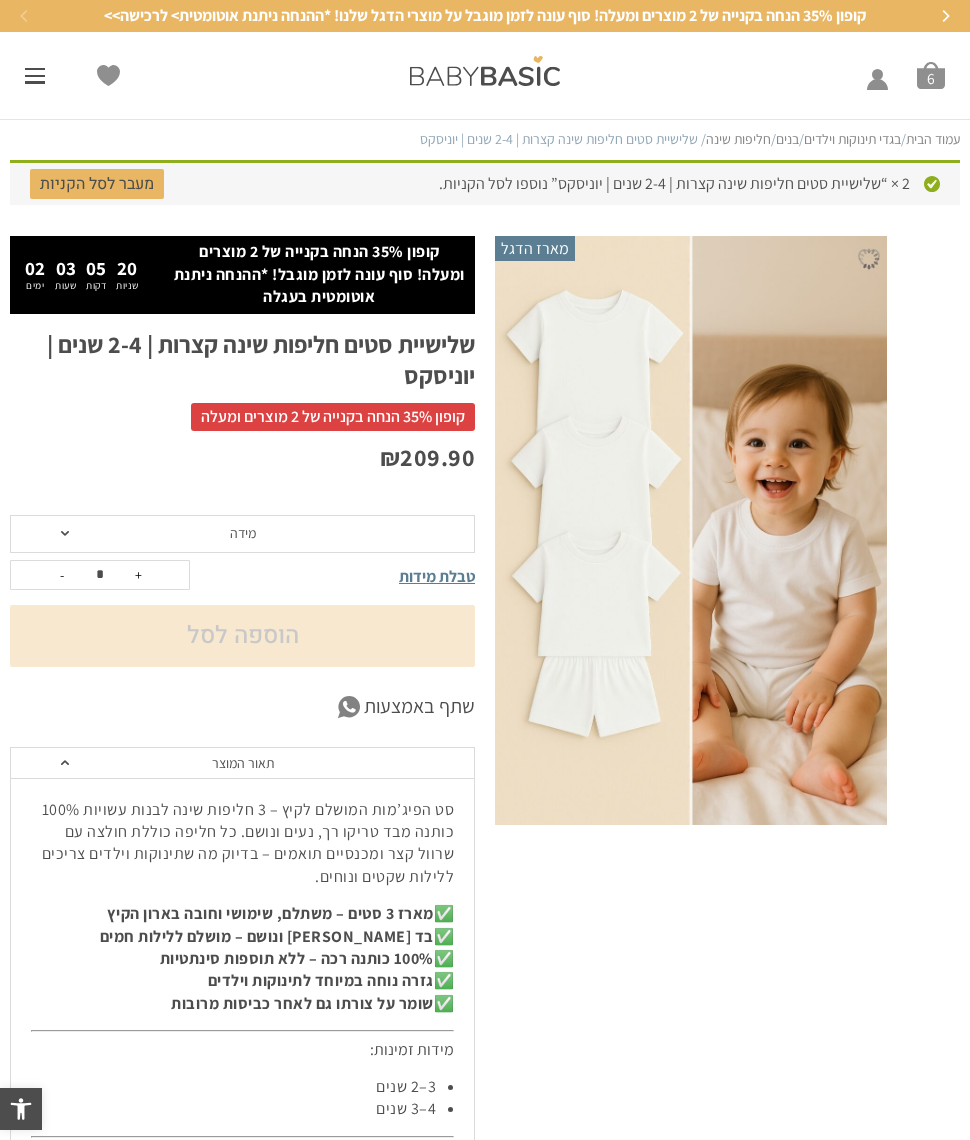 scroll, scrollTop: 0, scrollLeft: 0, axis: both 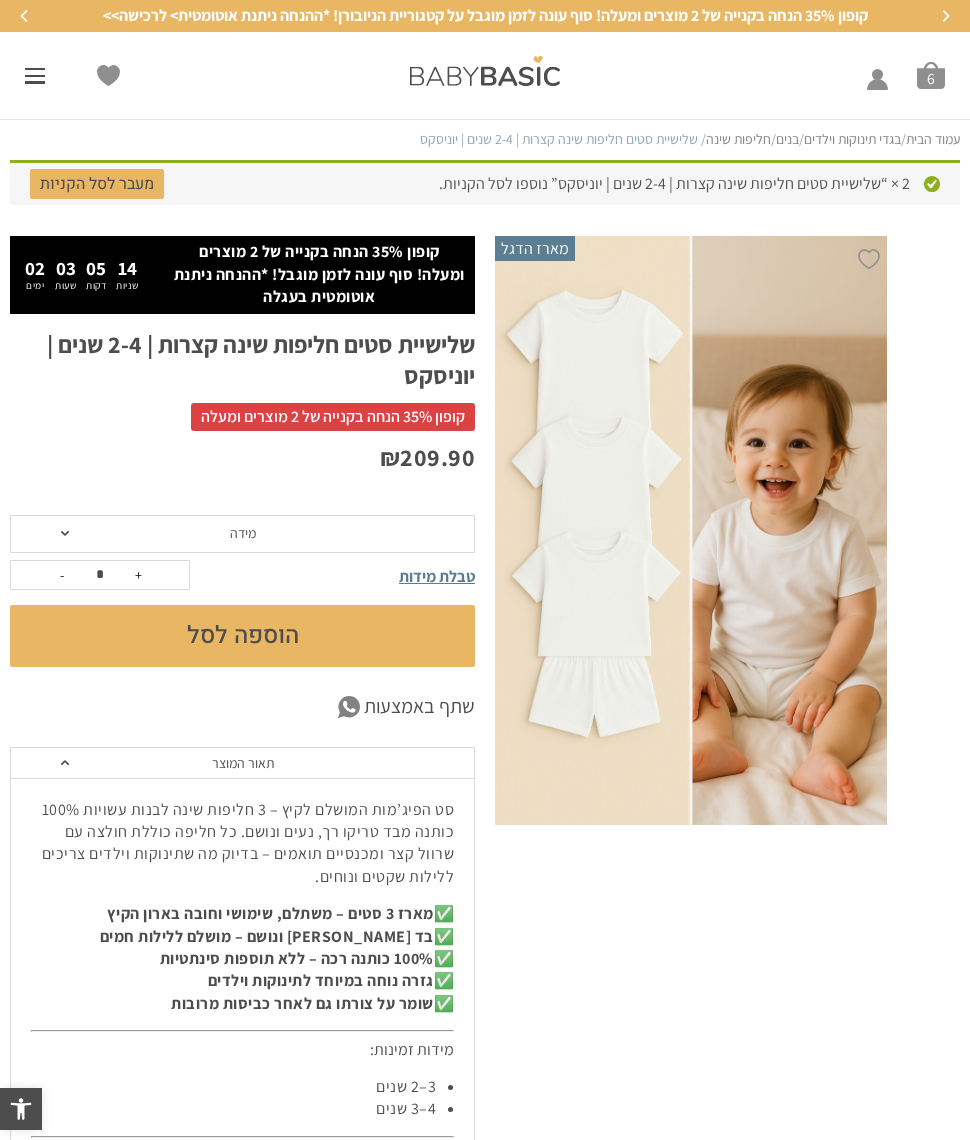 click on "מעבר לסל הקניות" at bounding box center [97, 184] 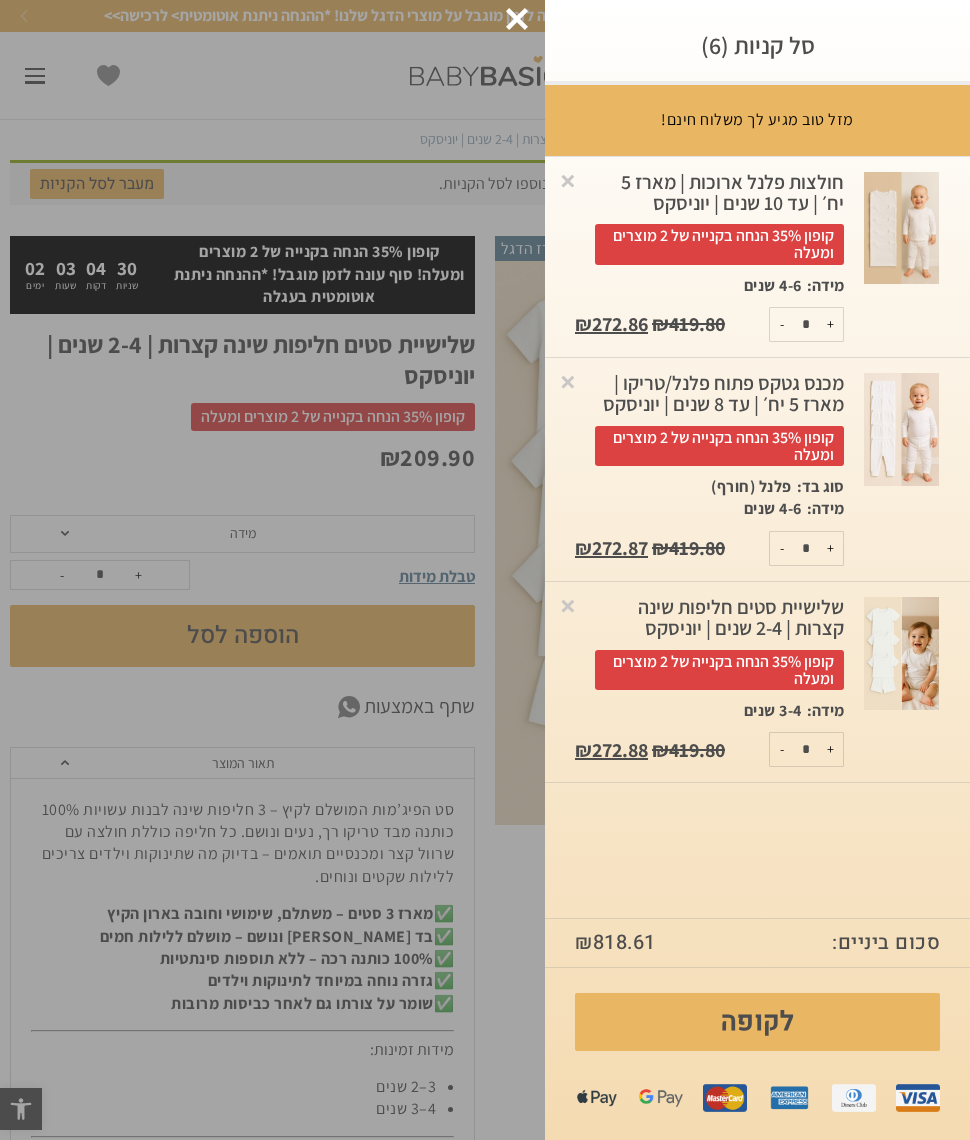 click at bounding box center (-49455, 570) 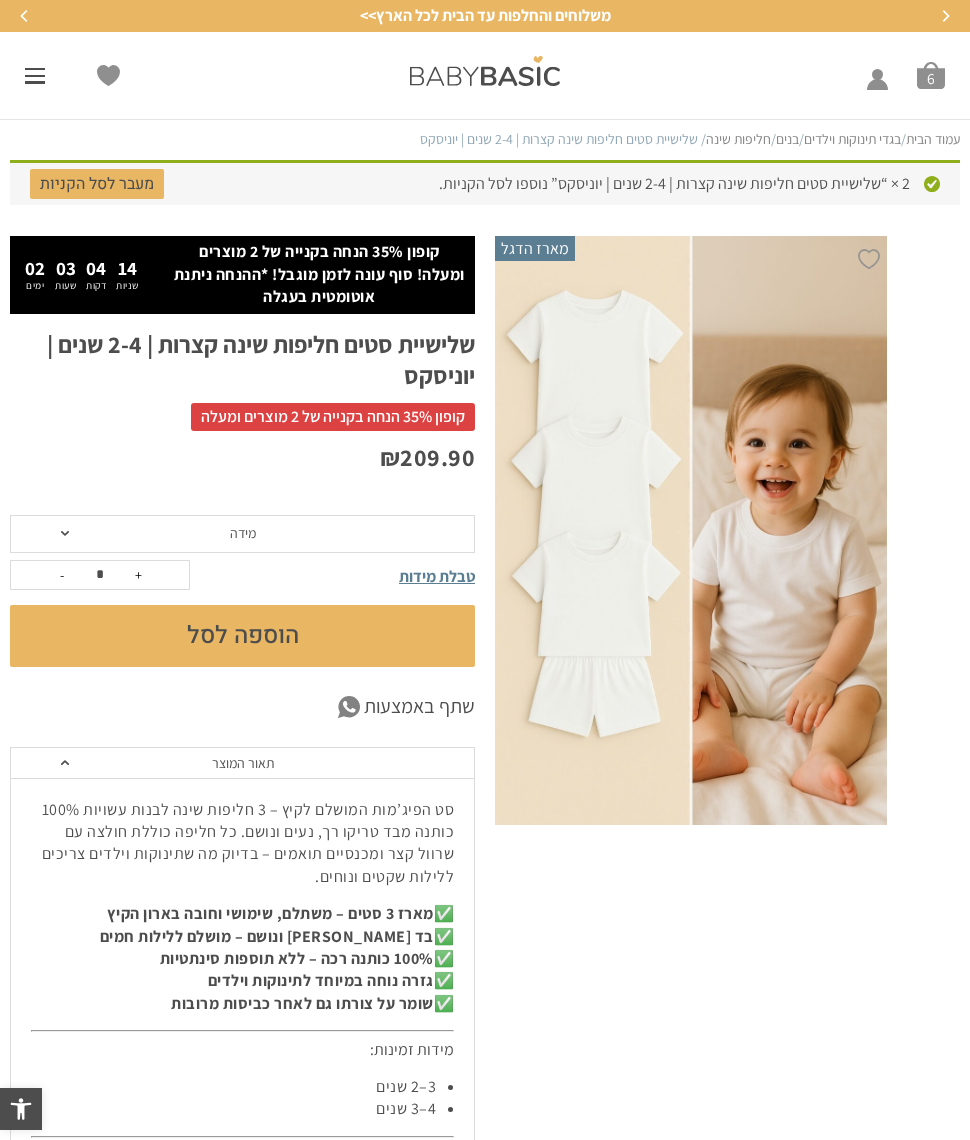 click on "קופון 35% הנחה בקנייה של 2 מוצרים ומעלה! סוף עונה לזמן מוגבל! *ההנחה ניתנת אוטומטית בעגלה" at bounding box center [320, 274] 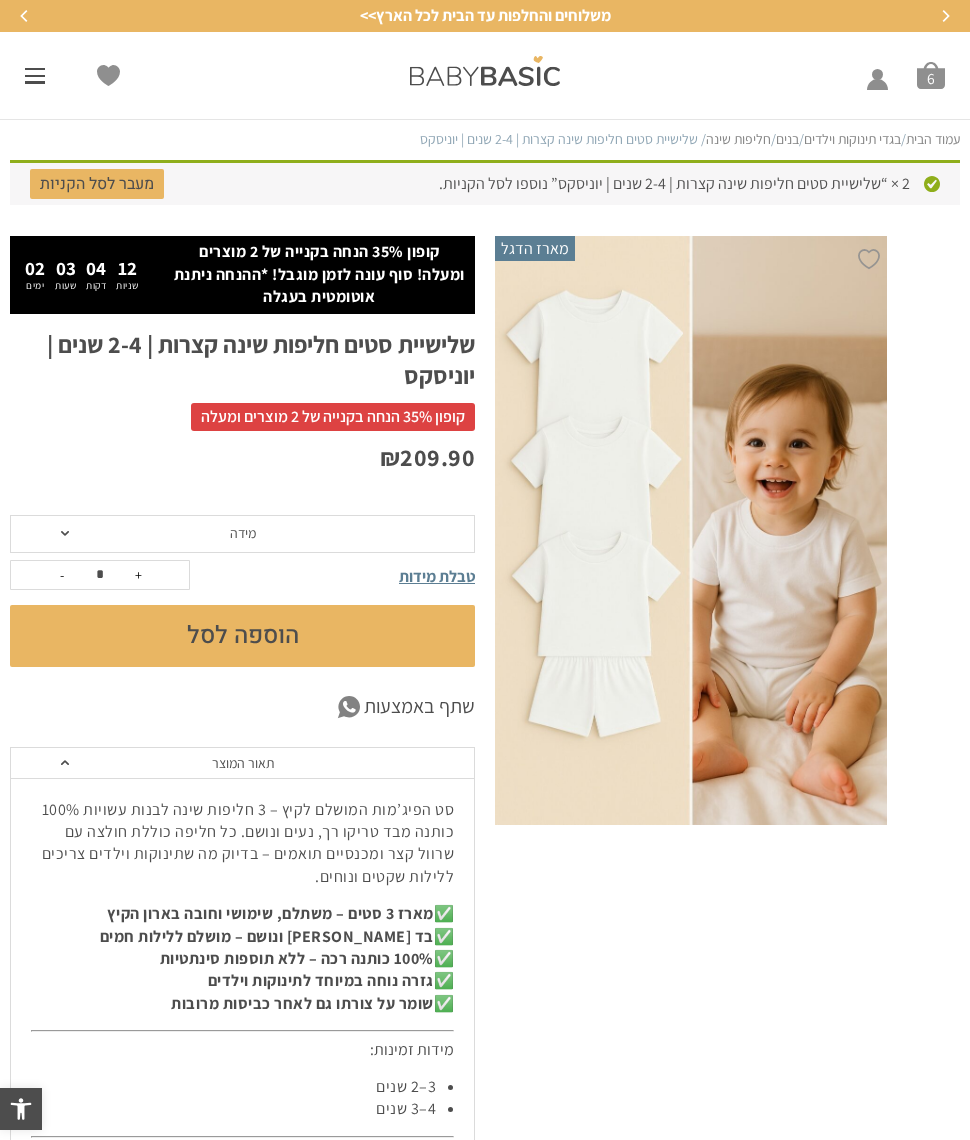 click at bounding box center [691, 530] 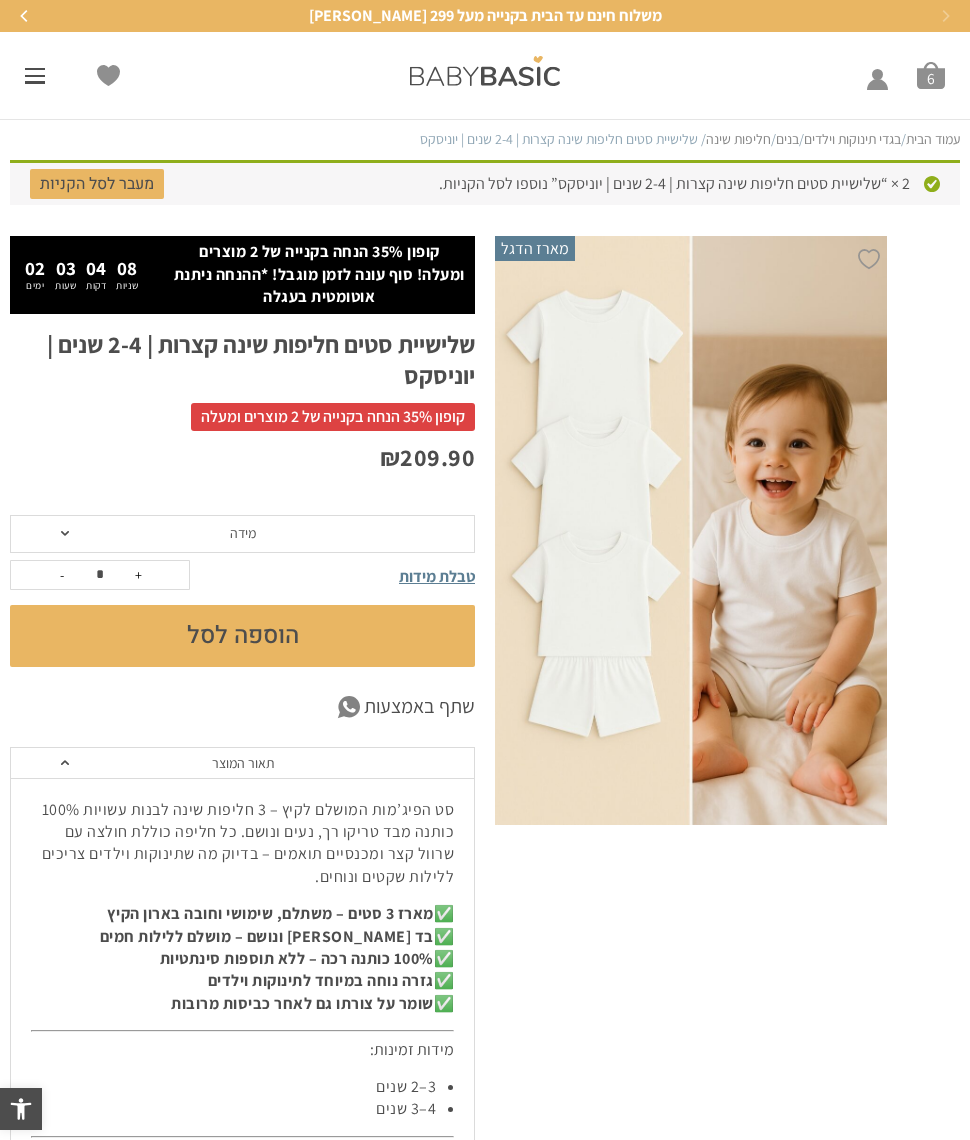 click on "עמוד הבית" at bounding box center (933, 139) 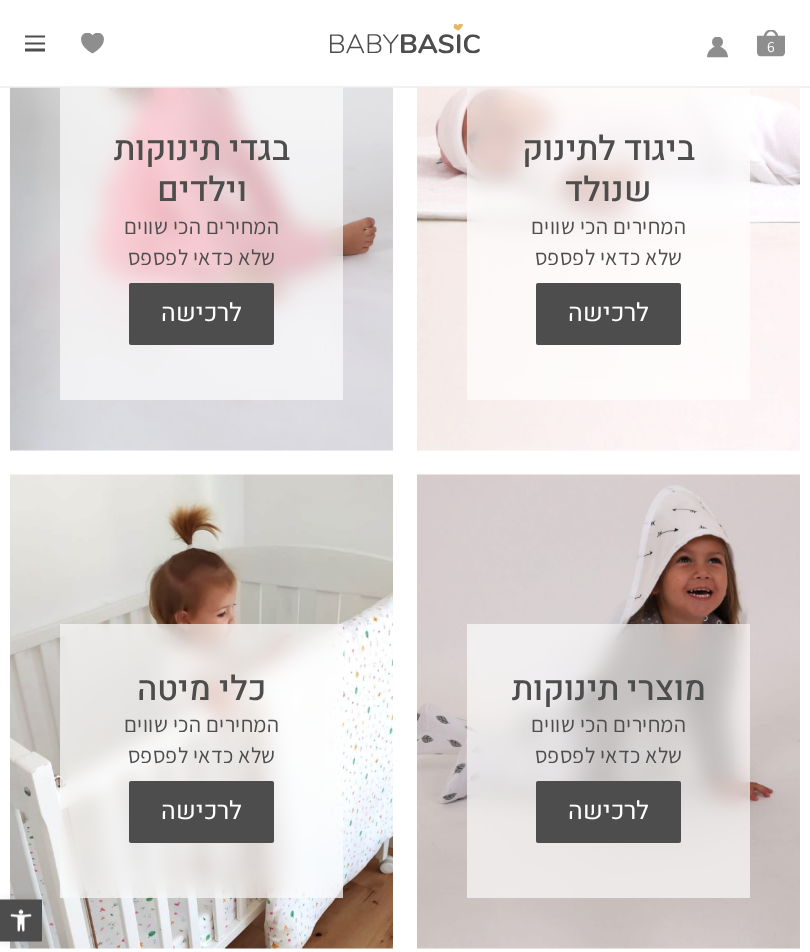 scroll, scrollTop: 656, scrollLeft: 0, axis: vertical 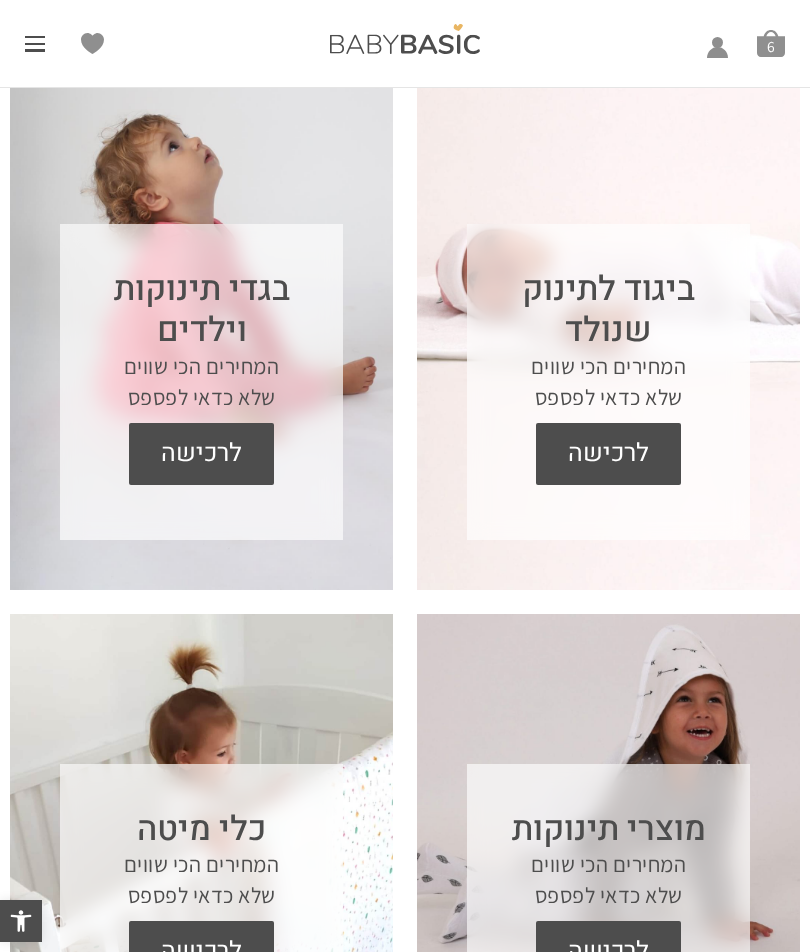 click on "לרכישה" at bounding box center (201, 454) 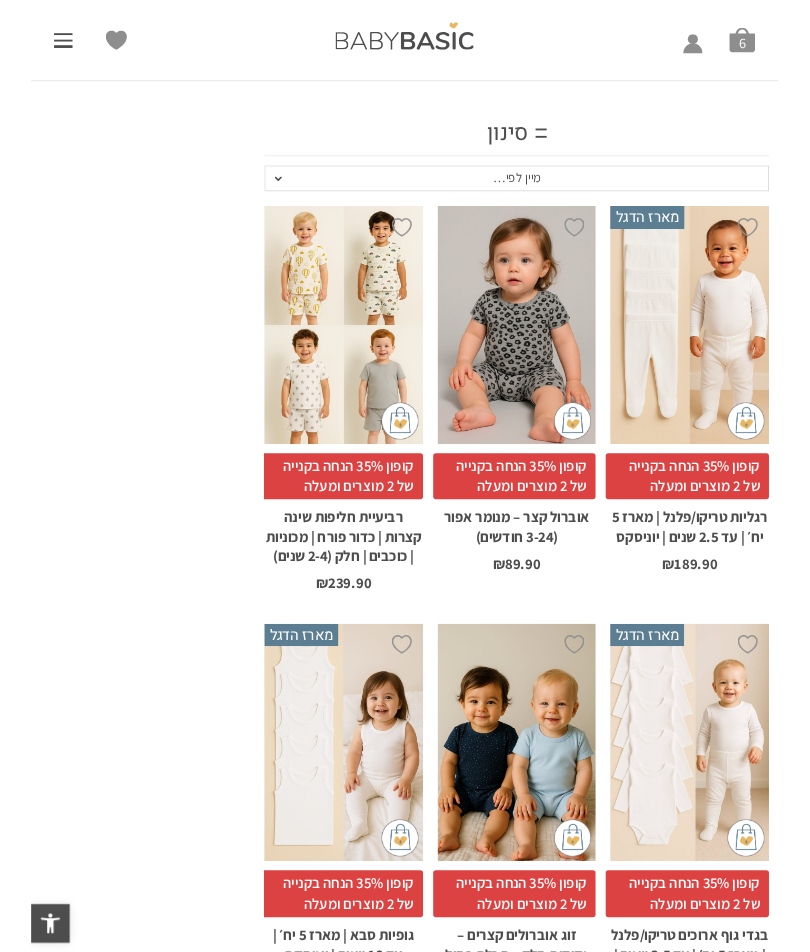 scroll, scrollTop: 274, scrollLeft: 0, axis: vertical 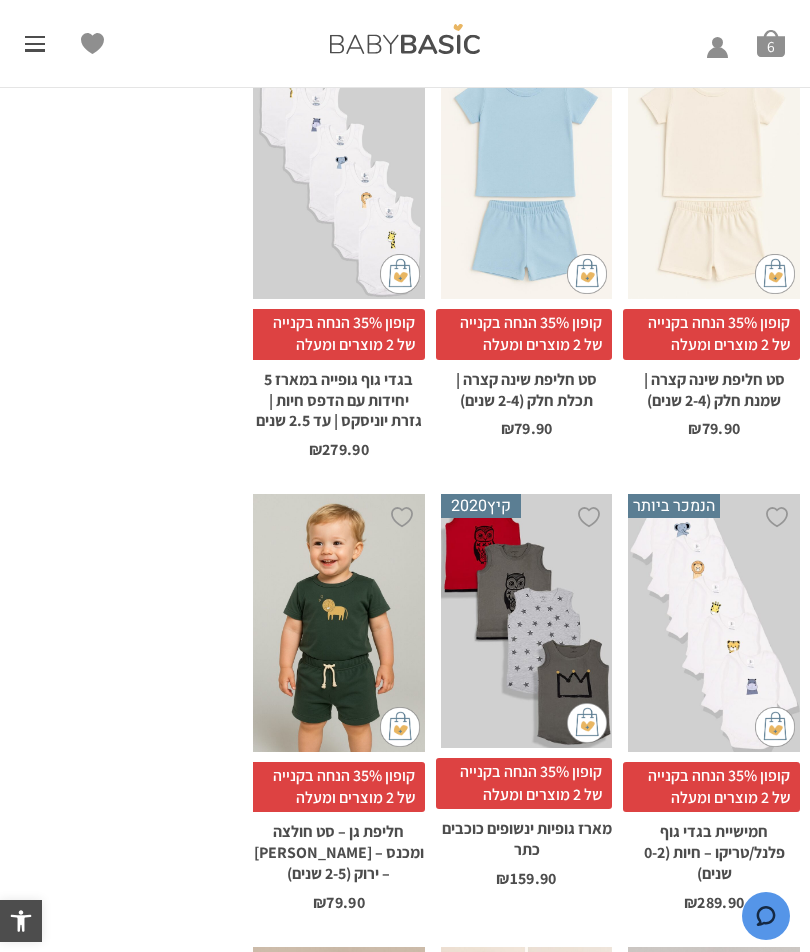 click on "x
בחירת מידה
2-3-שנים
3-4-שנים
4-5-שנים" at bounding box center (339, 622) 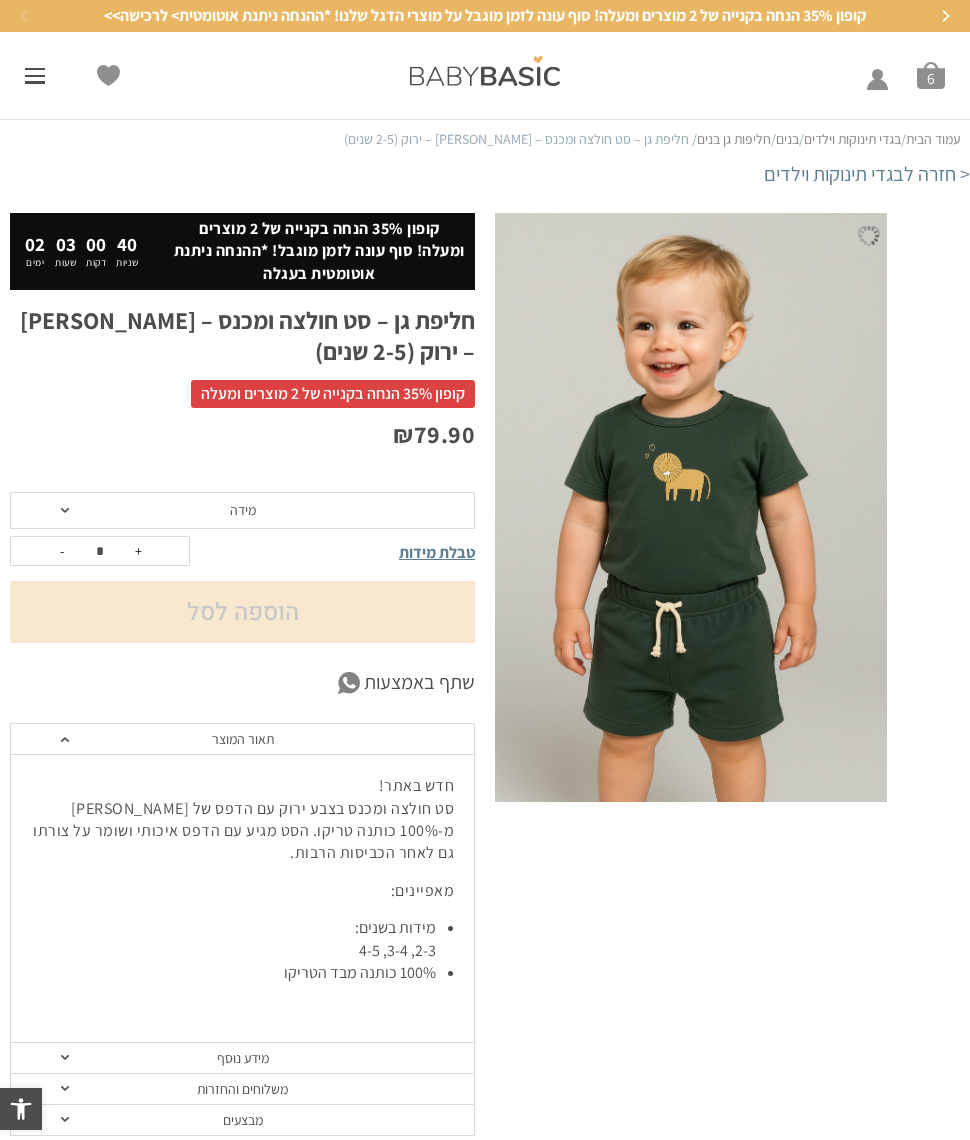 scroll, scrollTop: -13, scrollLeft: 0, axis: vertical 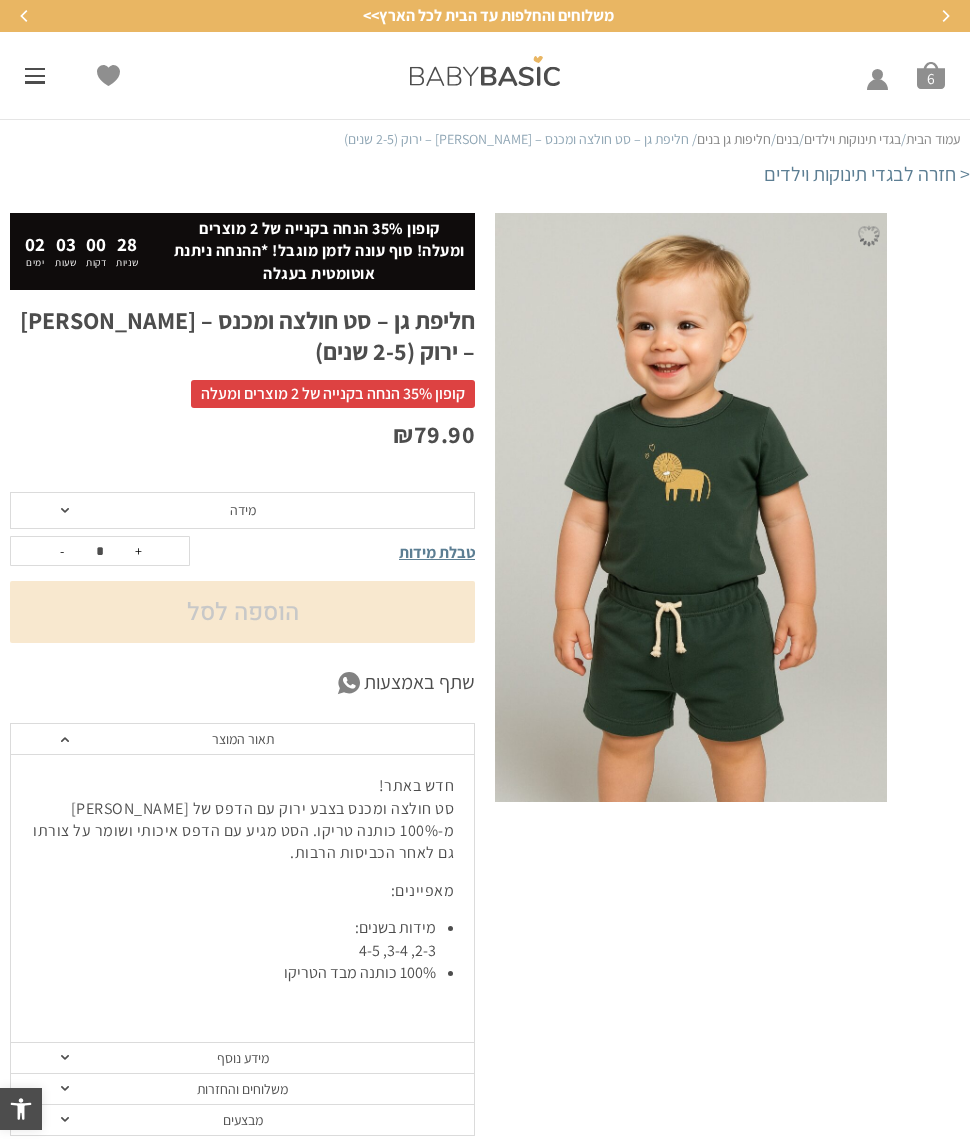 click on "מידה" 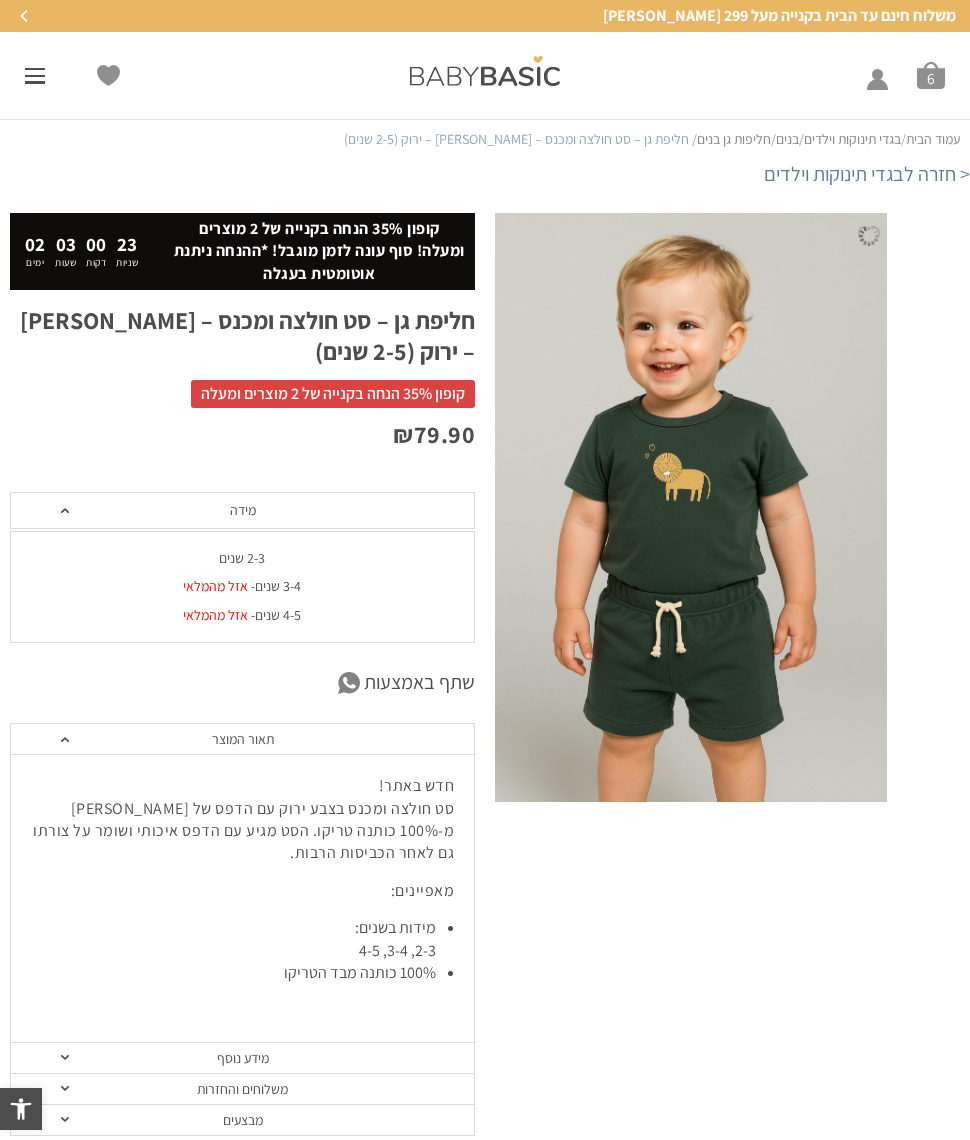 click on "הוספה ל-Wishlist" at bounding box center (727, 674) 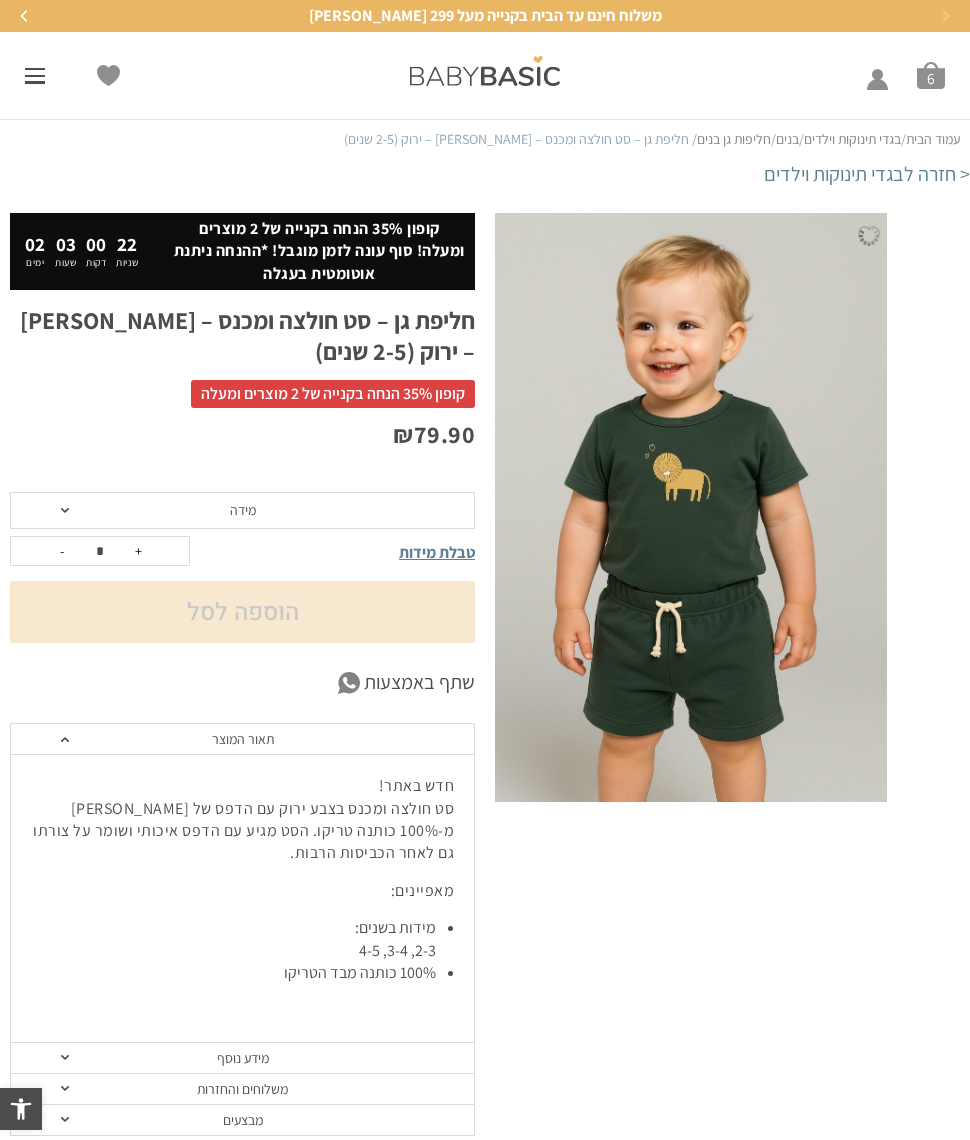 click on "סל קניות" at bounding box center (931, 76) 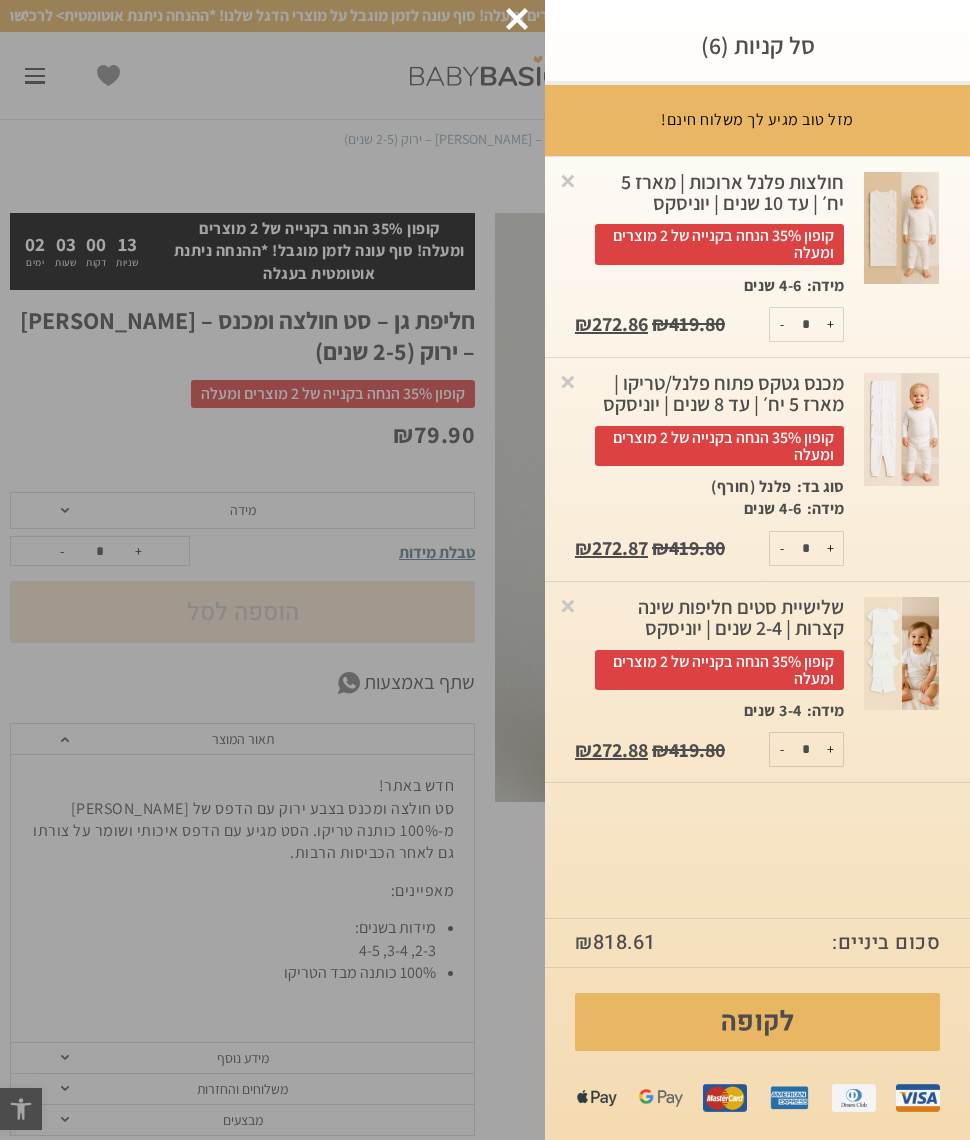 scroll, scrollTop: 0, scrollLeft: 0, axis: both 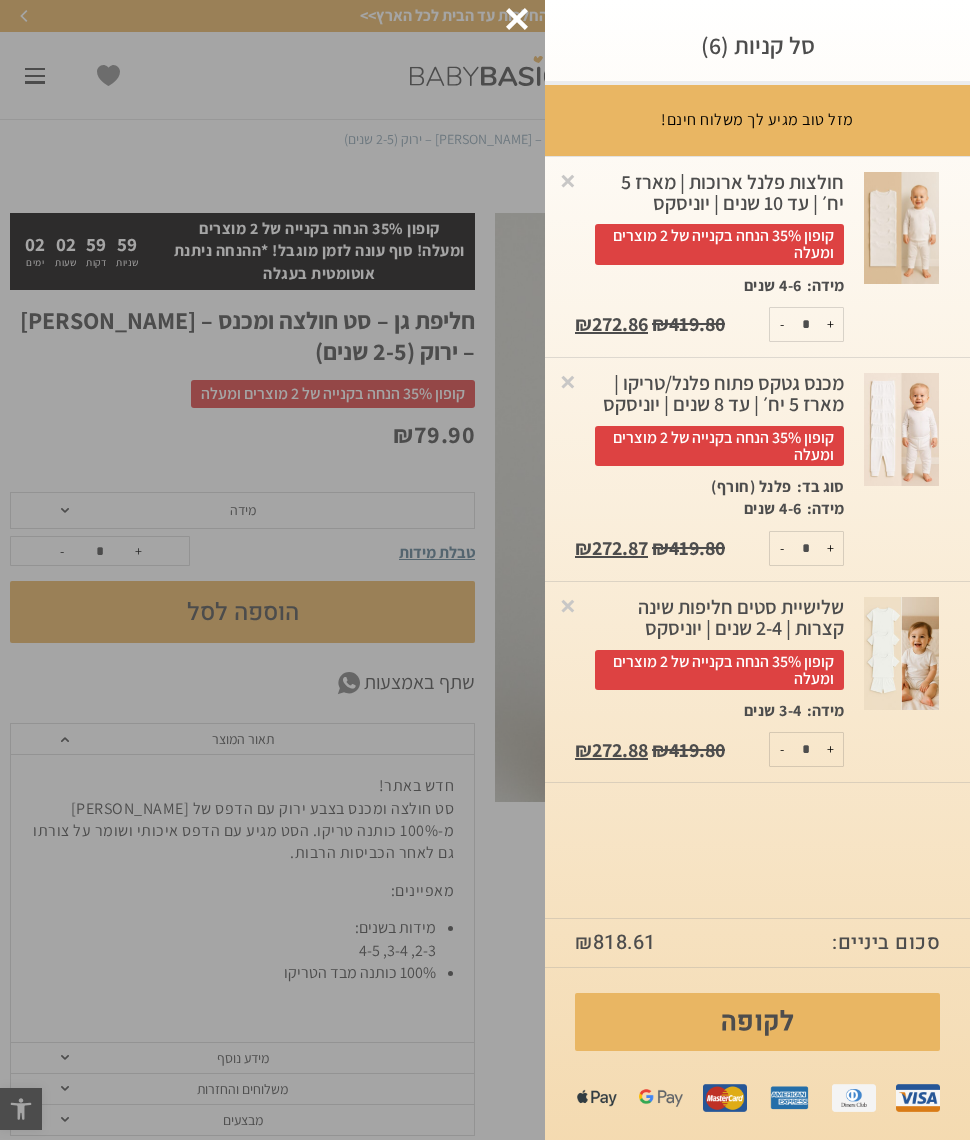 click on "לקופה" at bounding box center [757, 1022] 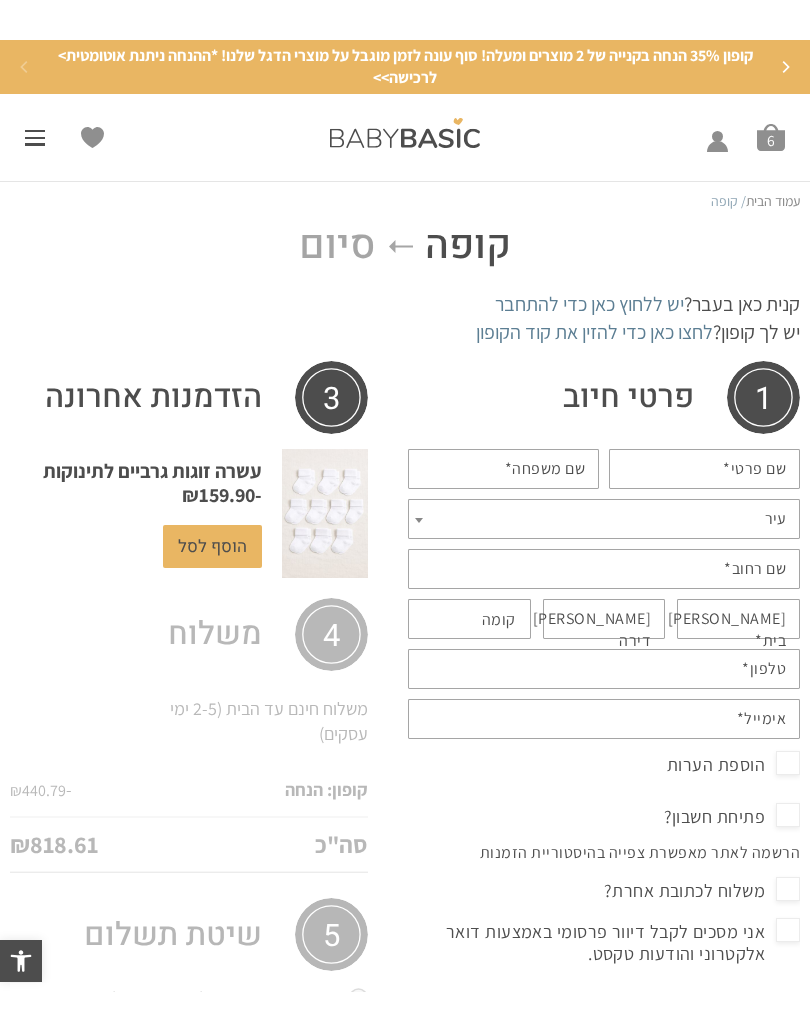 scroll, scrollTop: 0, scrollLeft: 0, axis: both 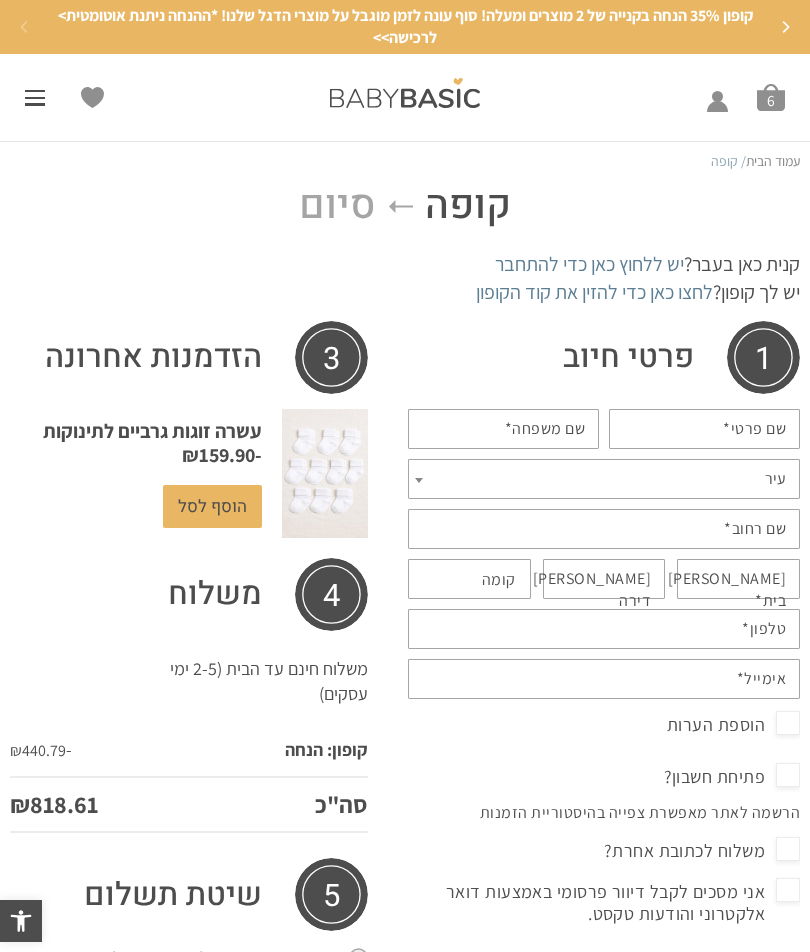 click on "שם פרטי  *" at bounding box center (754, 429) 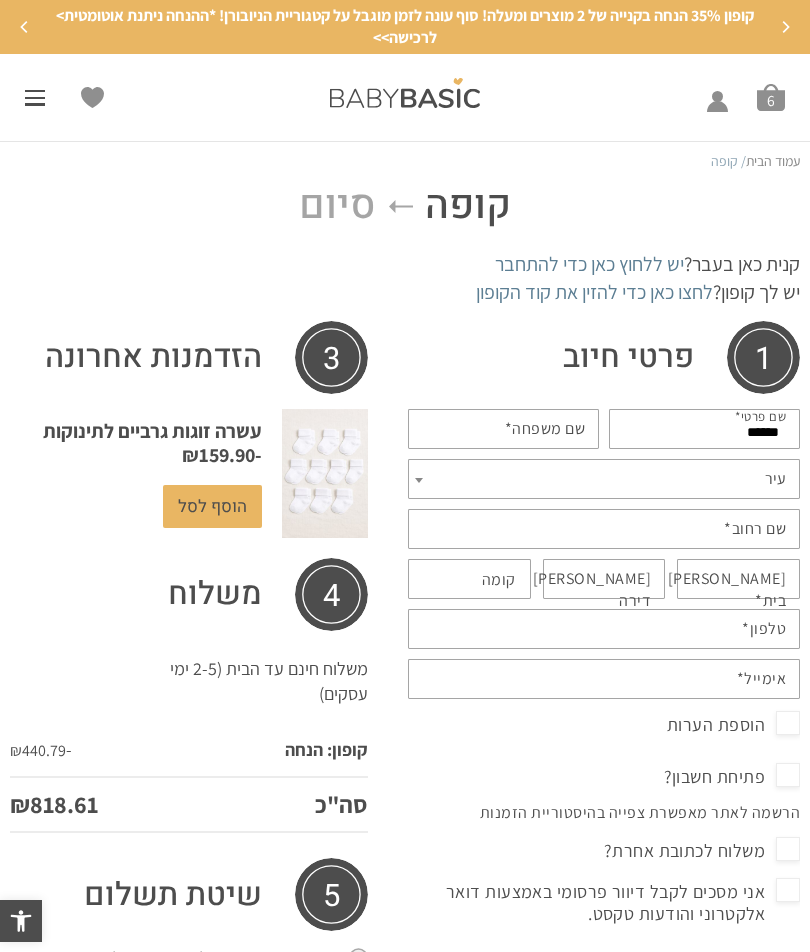 type on "******" 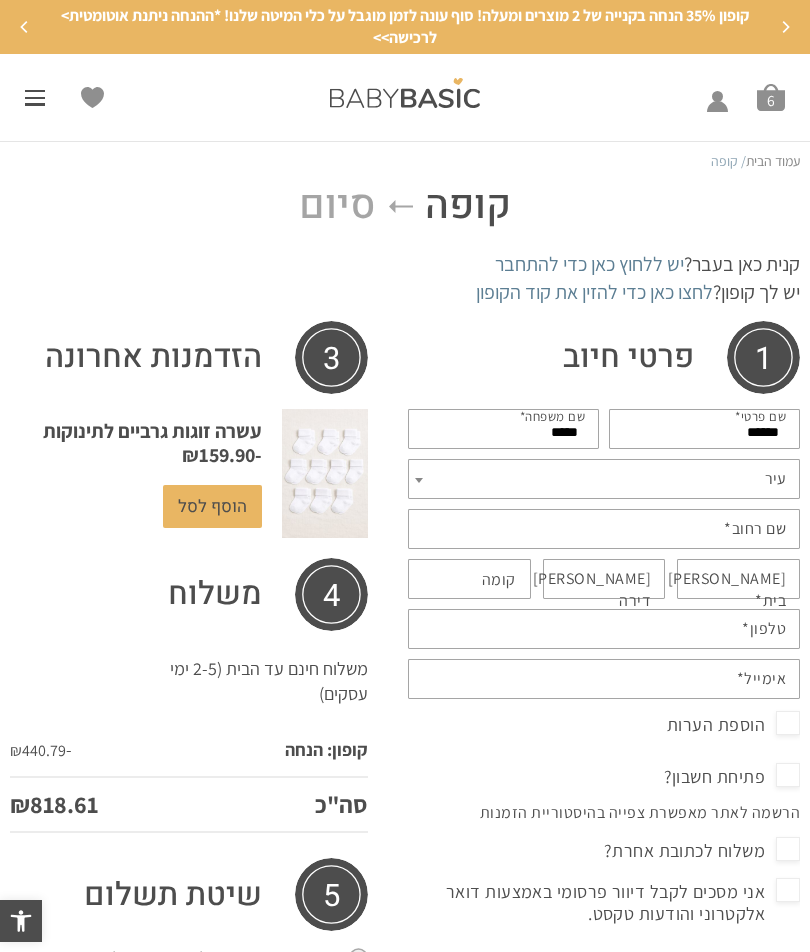 type on "*****" 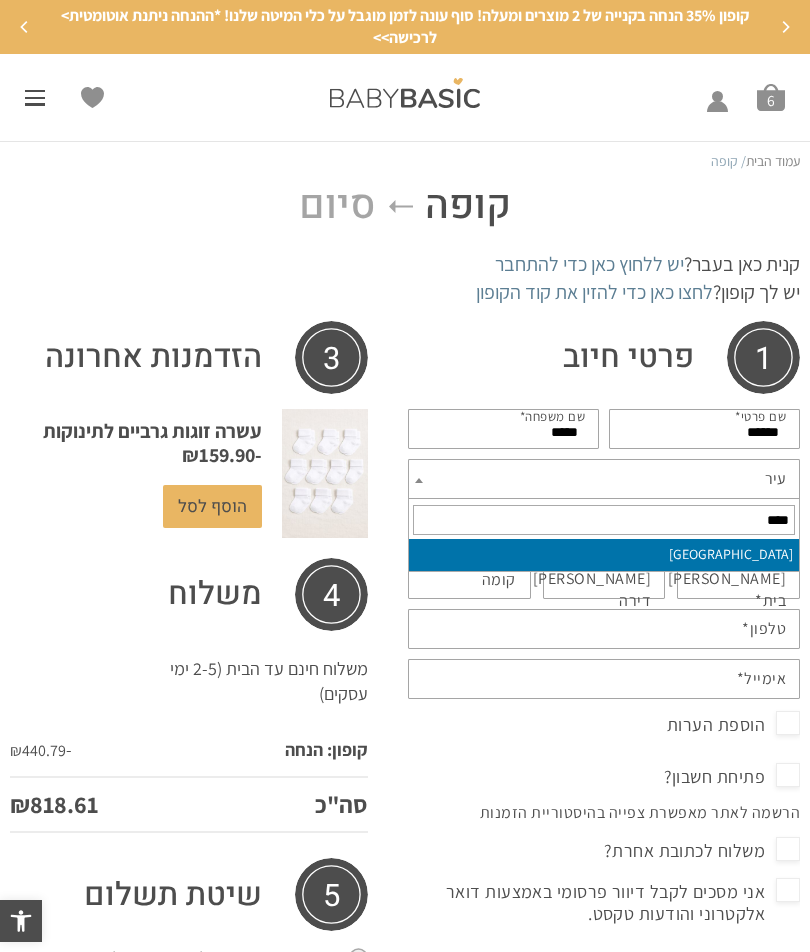 type on "*****" 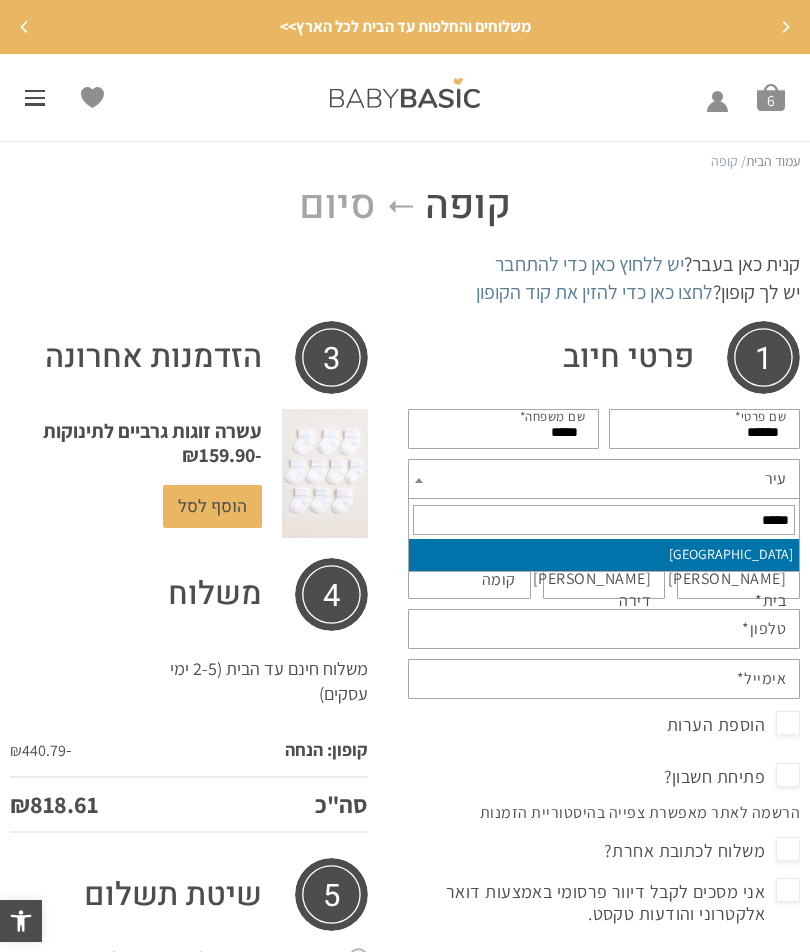 select on "**********" 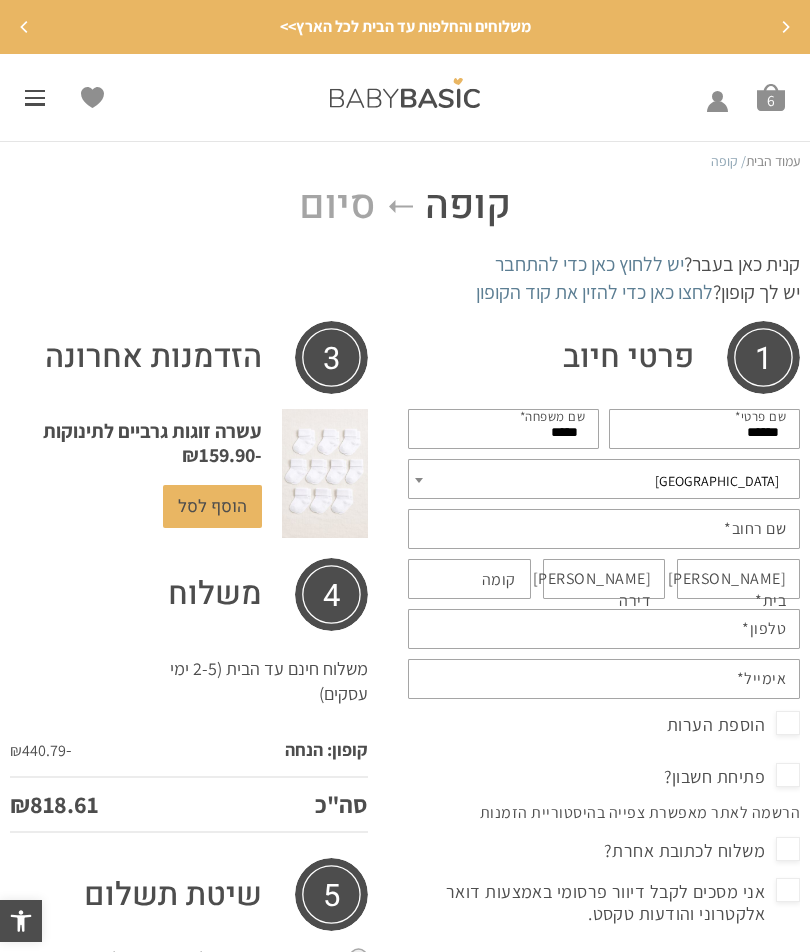 click on "שם רחוב  *" at bounding box center (755, 529) 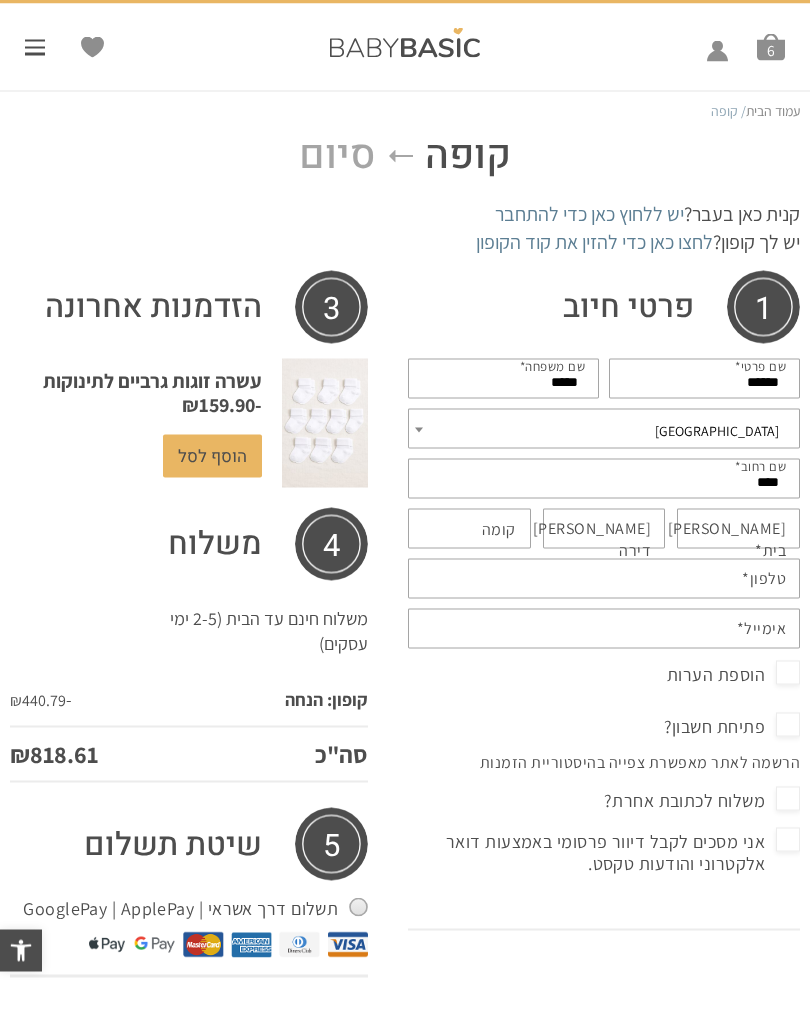 scroll, scrollTop: 0, scrollLeft: 0, axis: both 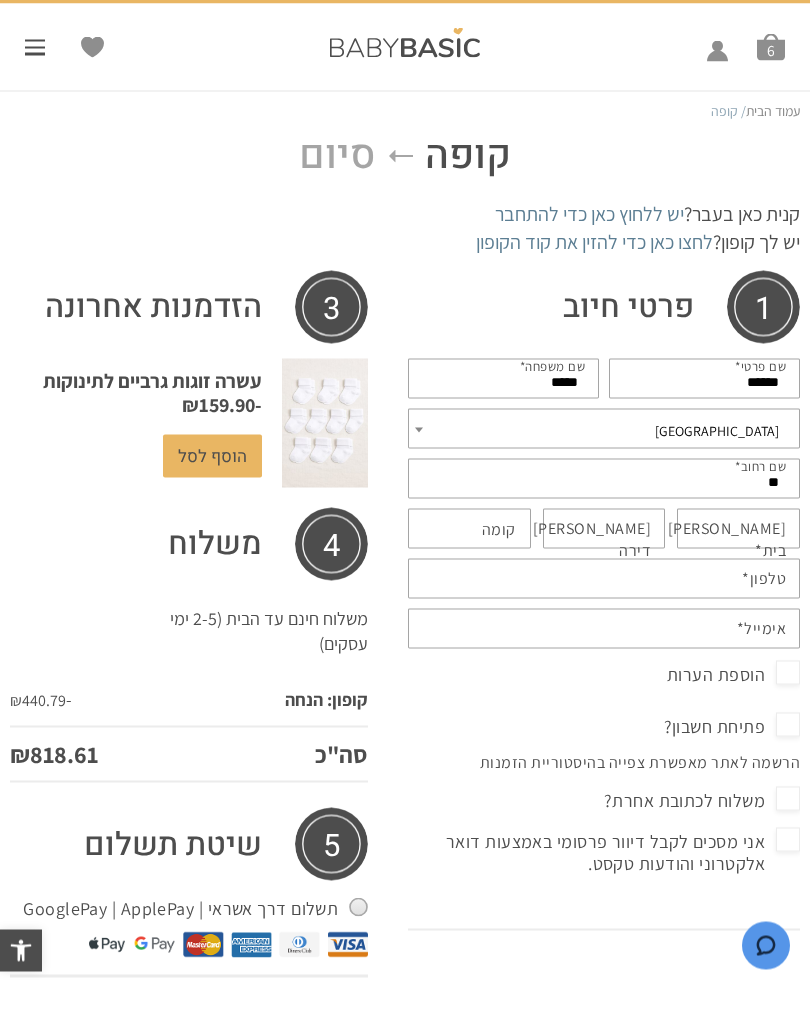 type on "*" 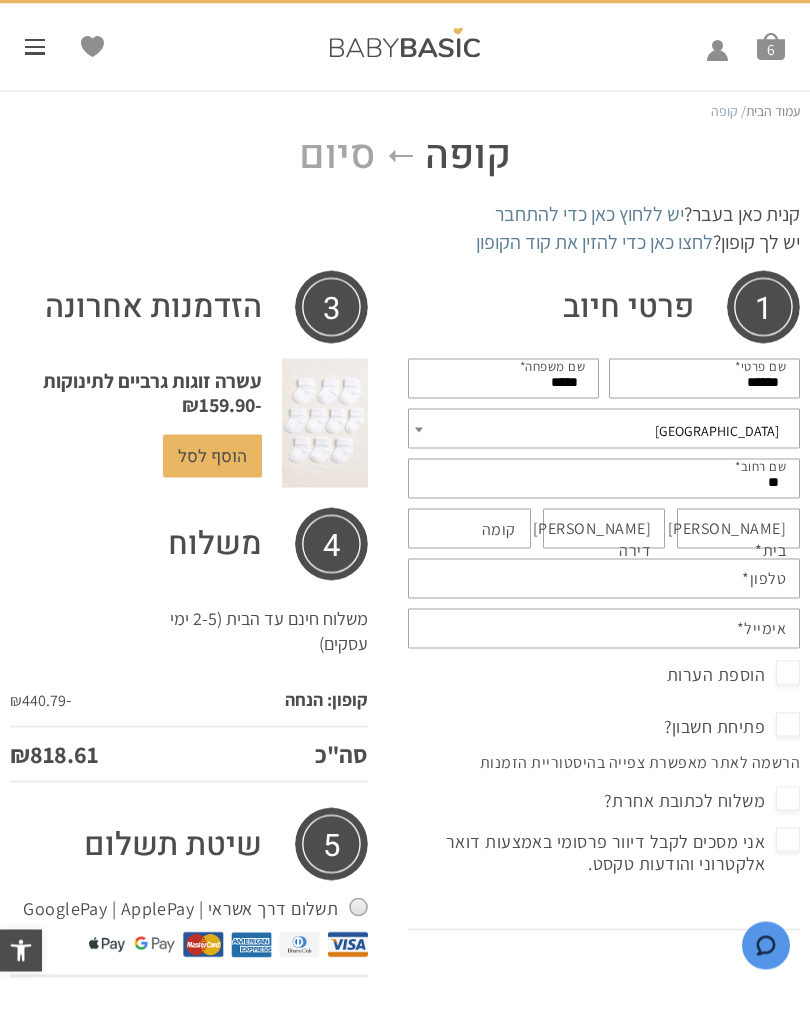 type on "*" 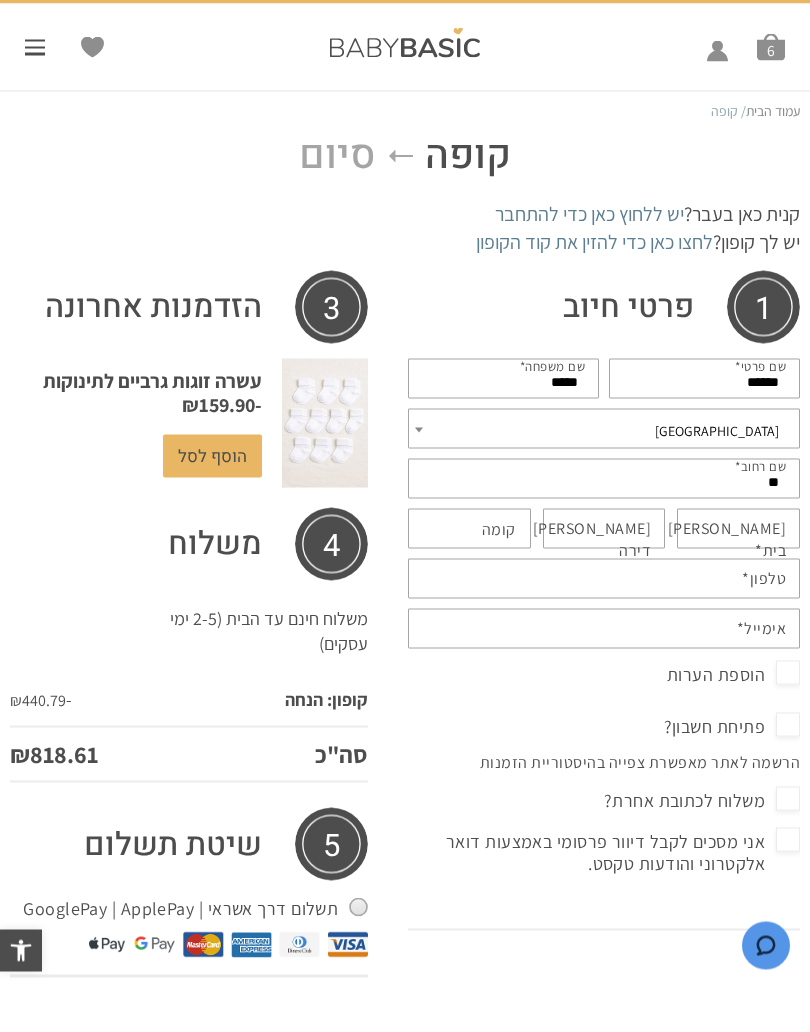 type on "*" 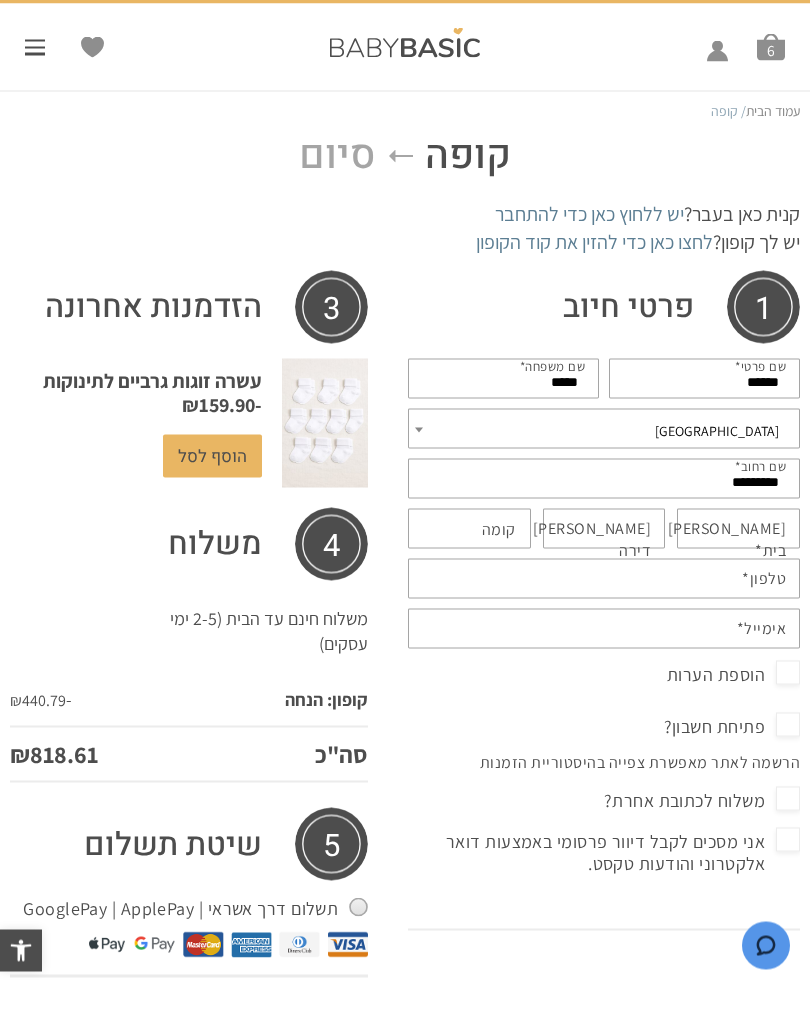 type on "*********" 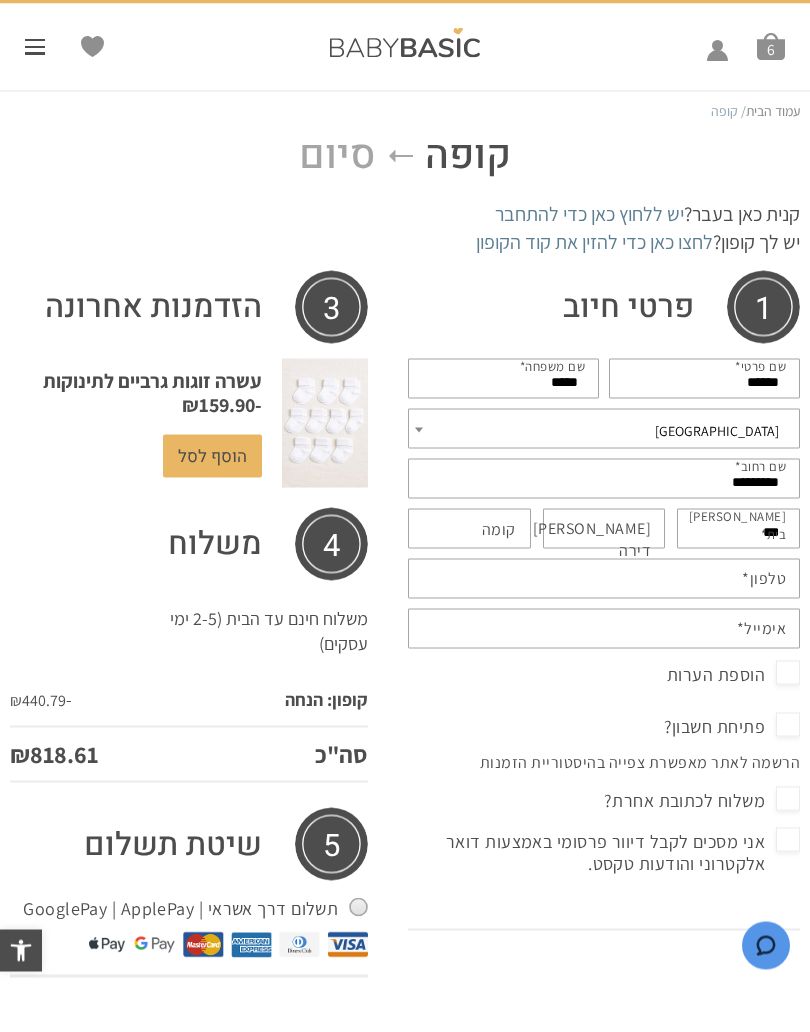 type on "***" 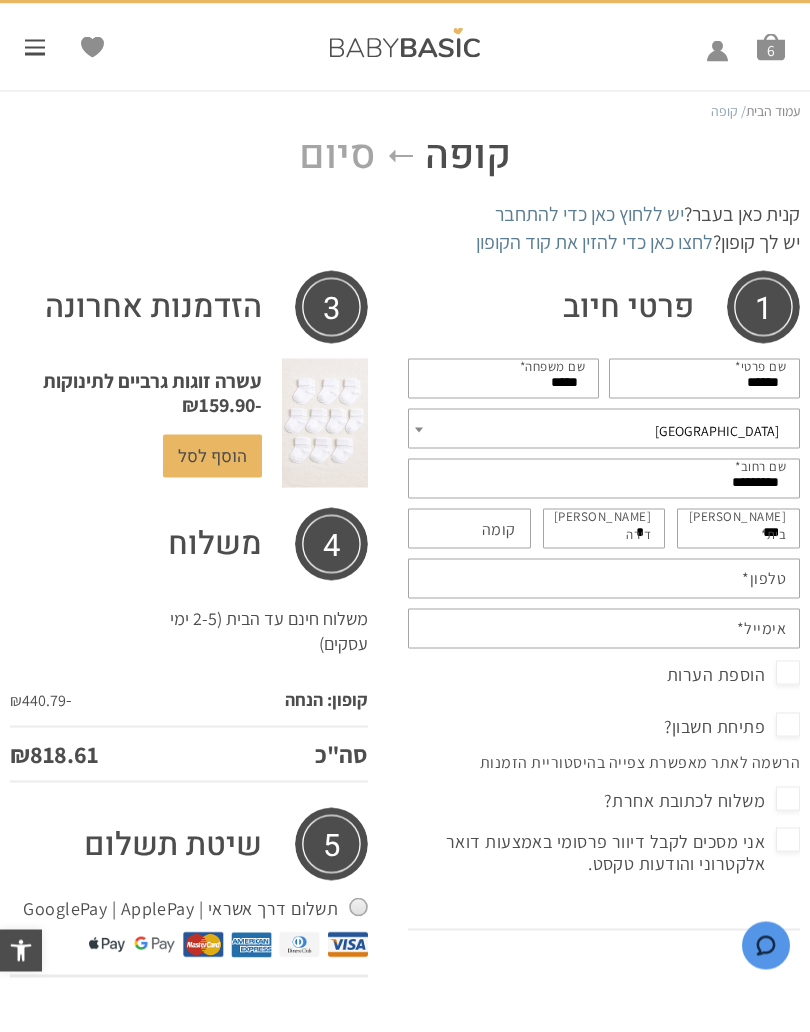 type on "*" 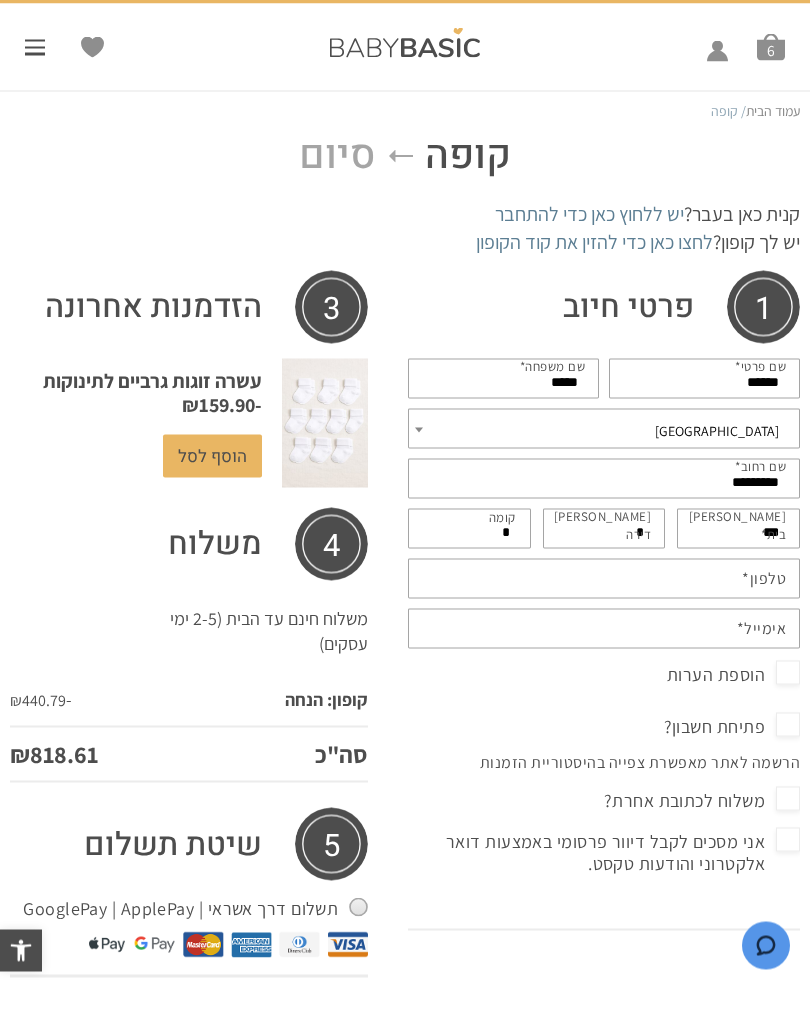 type on "*" 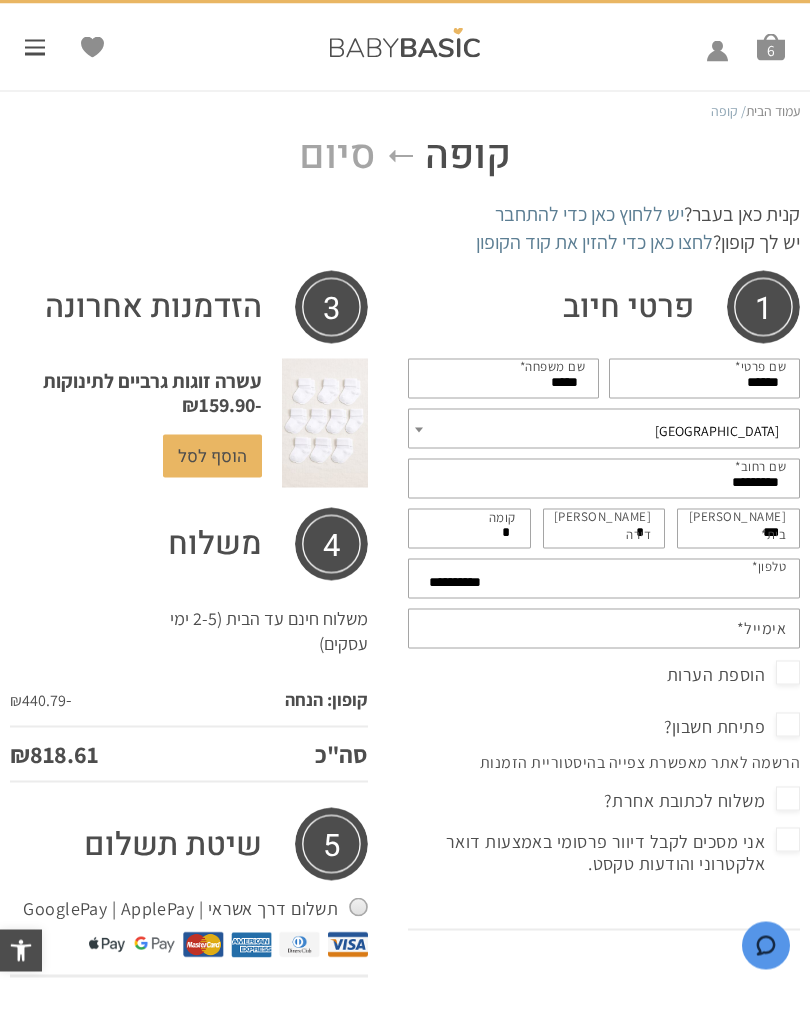 type on "**********" 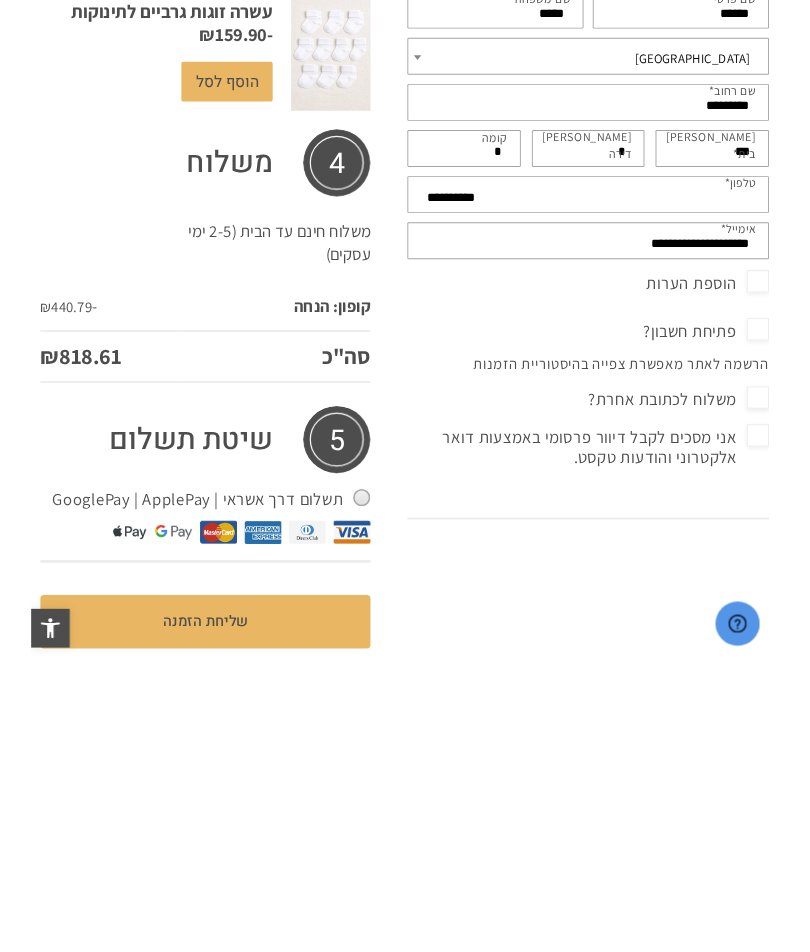scroll, scrollTop: 149, scrollLeft: 0, axis: vertical 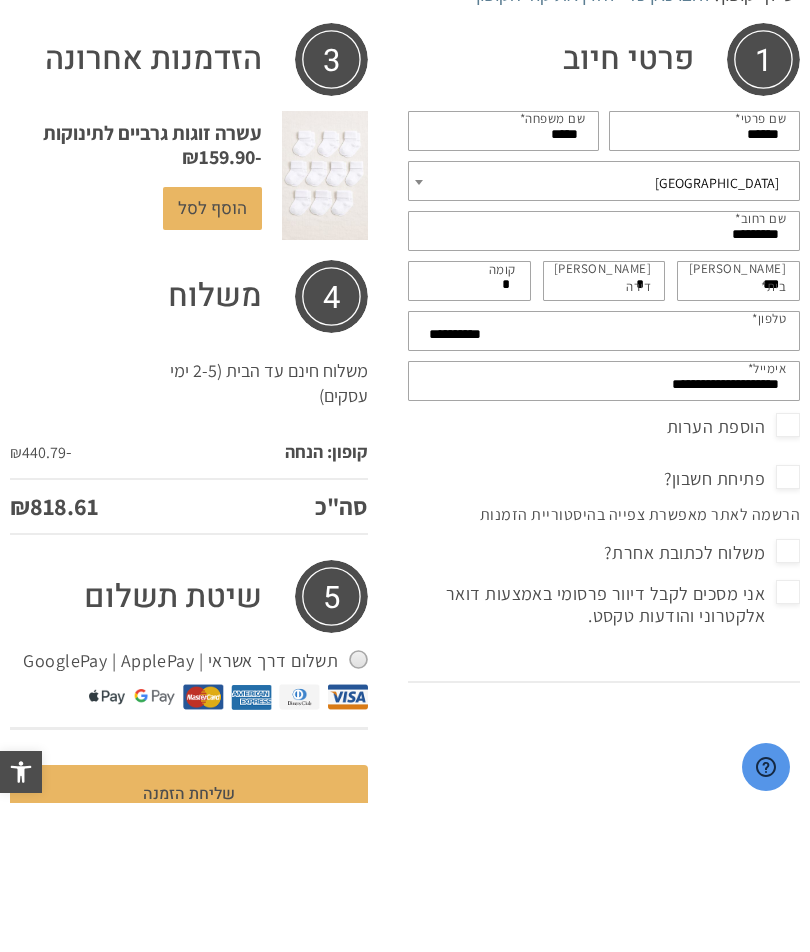 type on "**********" 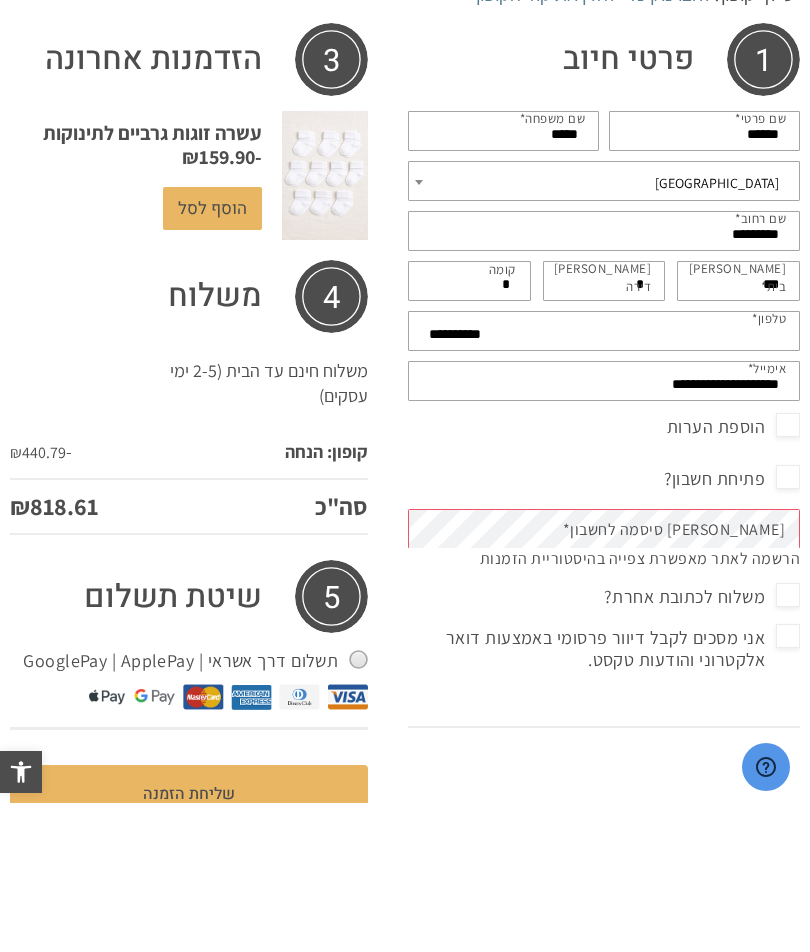 scroll, scrollTop: 298, scrollLeft: 0, axis: vertical 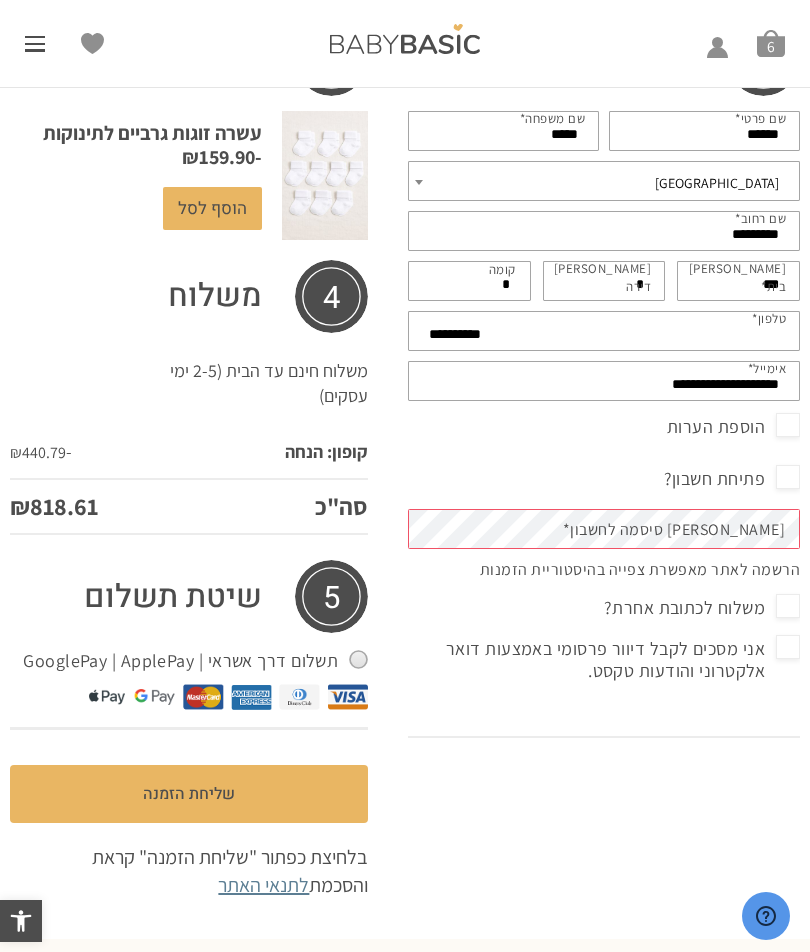 click on "צור סיסמה לחשבון  *" at bounding box center (674, 530) 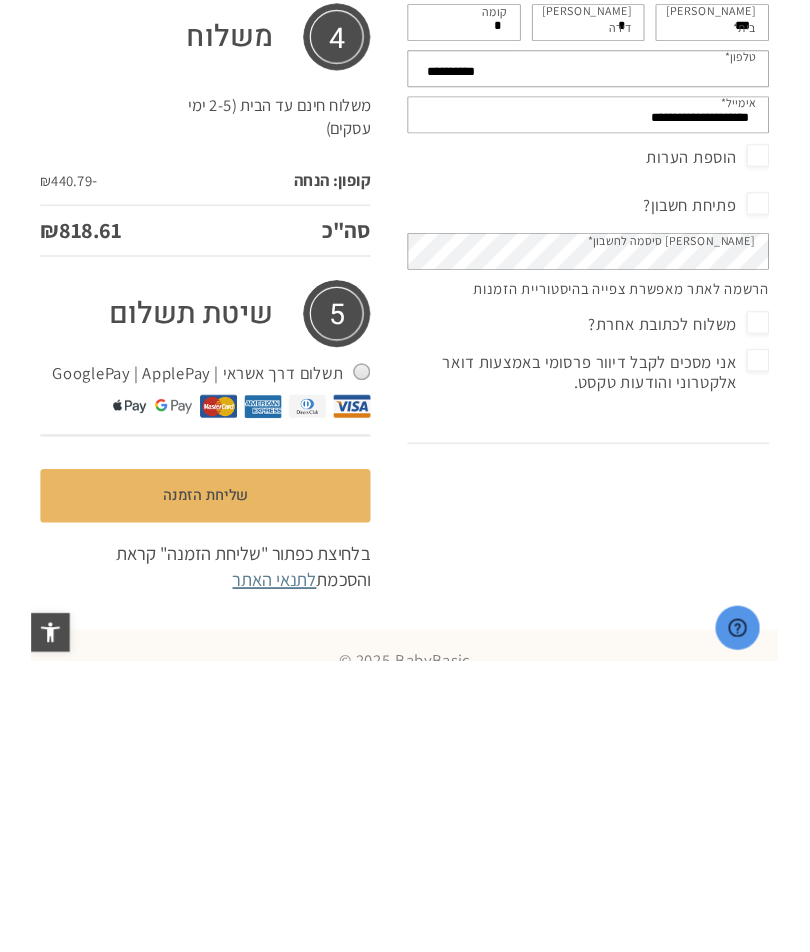 scroll, scrollTop: 290, scrollLeft: 0, axis: vertical 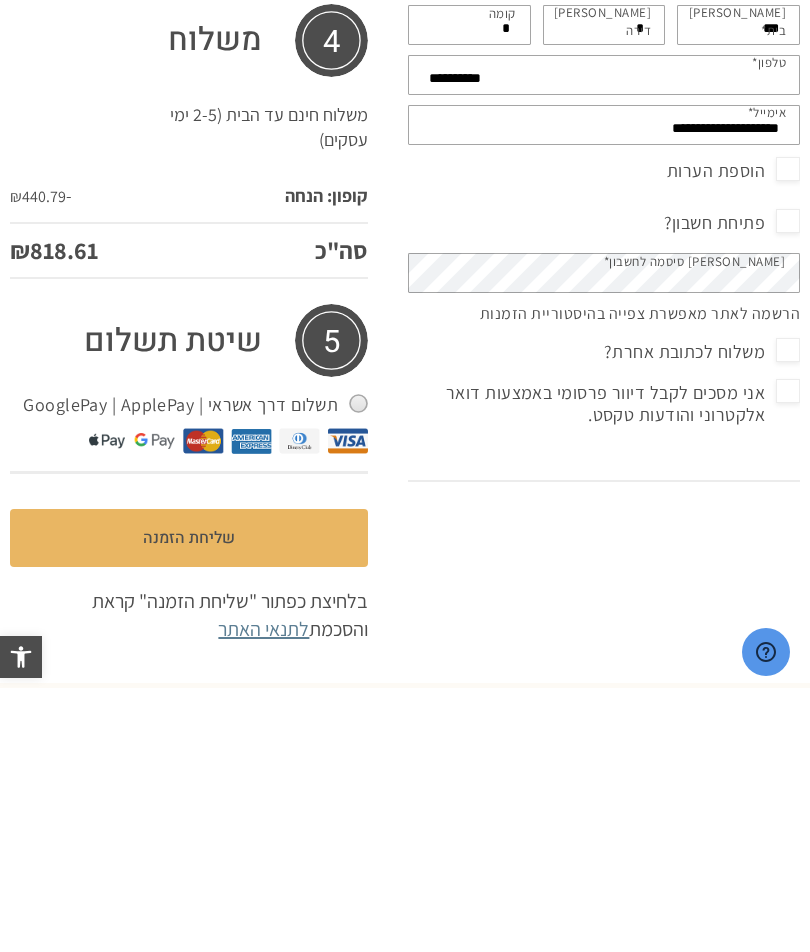 click on "שליחת הזמנה" at bounding box center [189, 802] 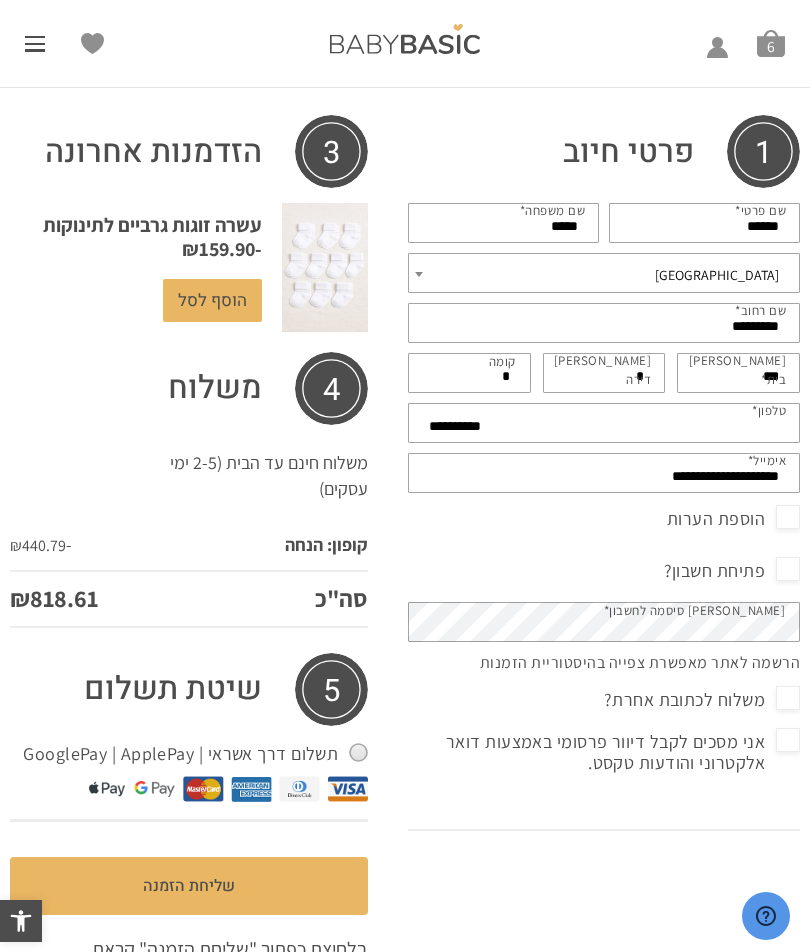 scroll, scrollTop: 205, scrollLeft: 0, axis: vertical 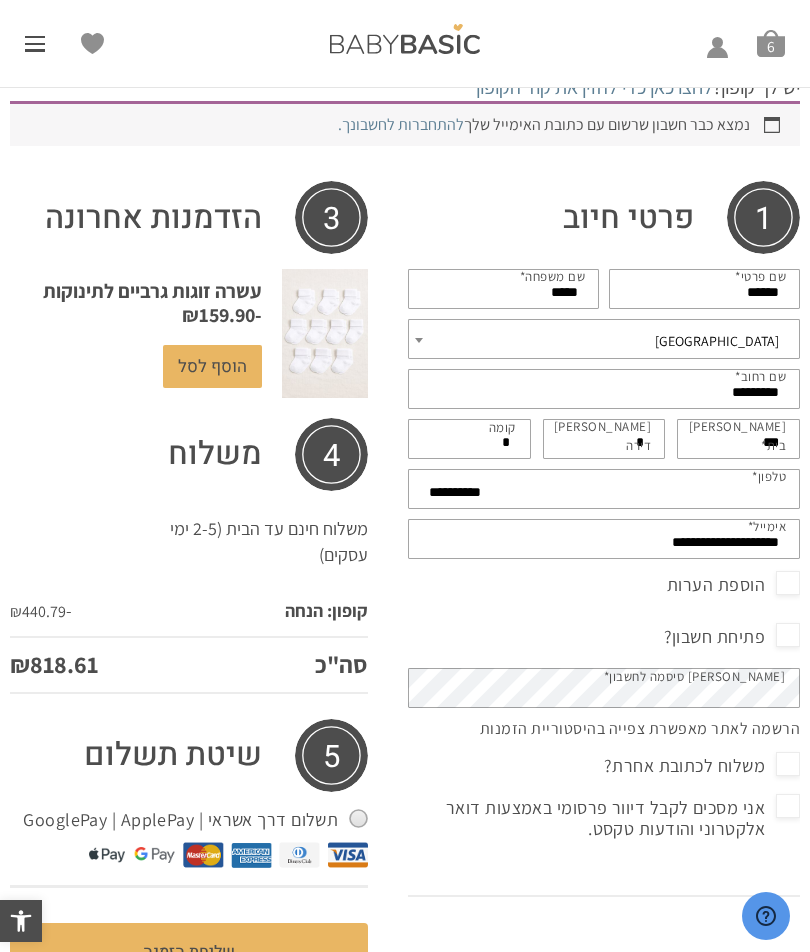 click on "להתחברות לחשבונך." at bounding box center [401, 124] 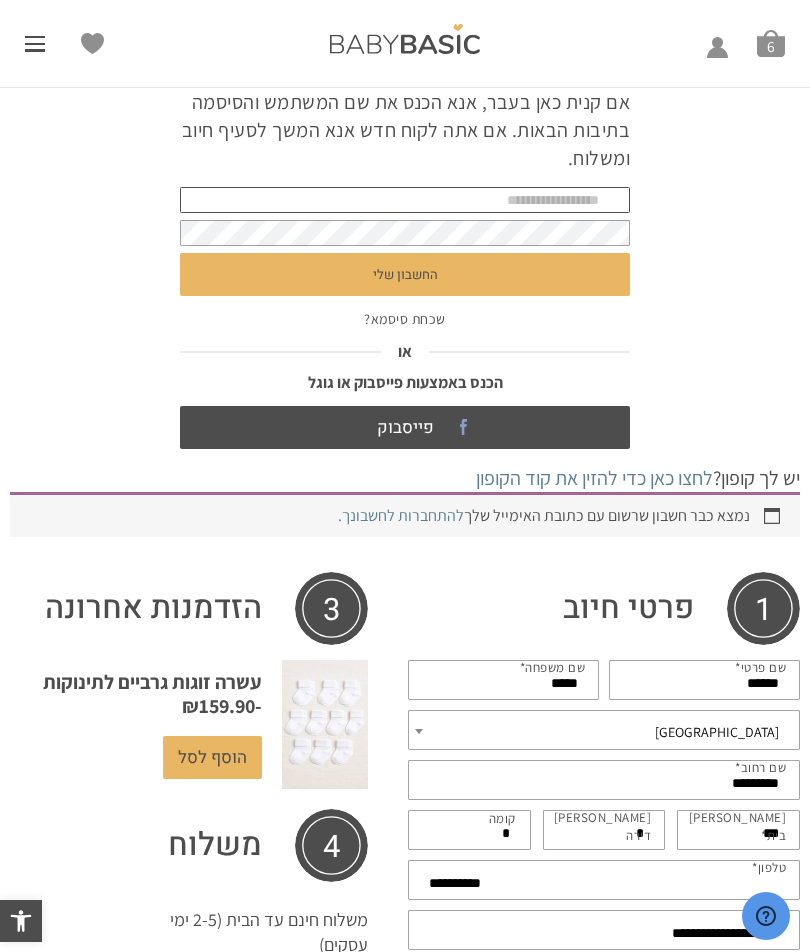 click at bounding box center [405, 200] 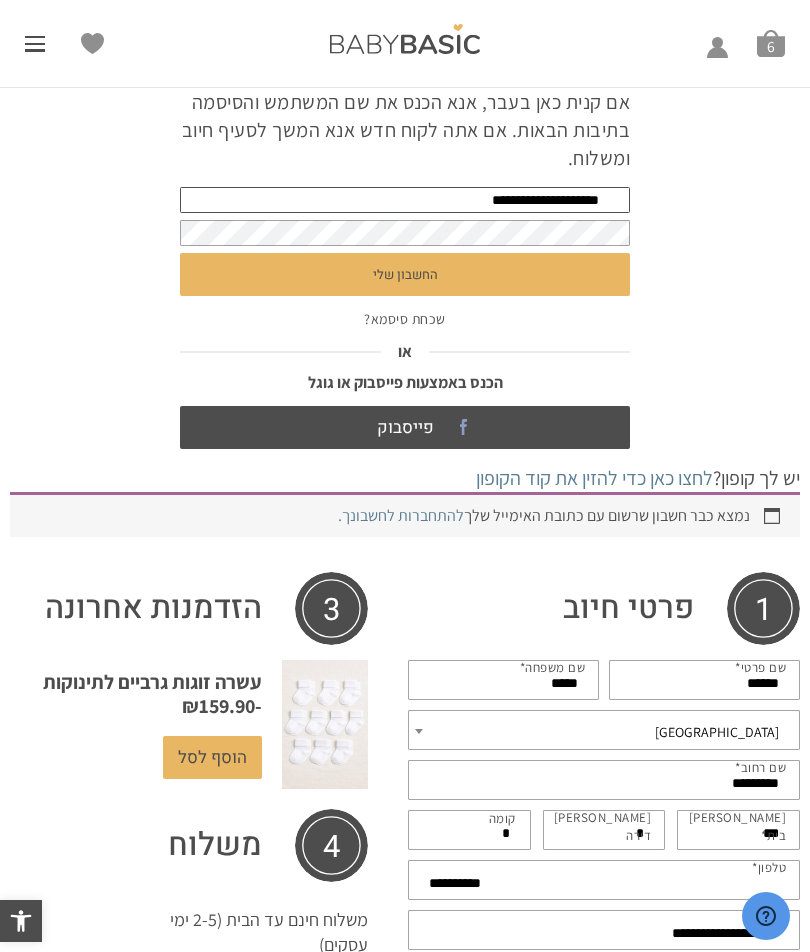 type on "**********" 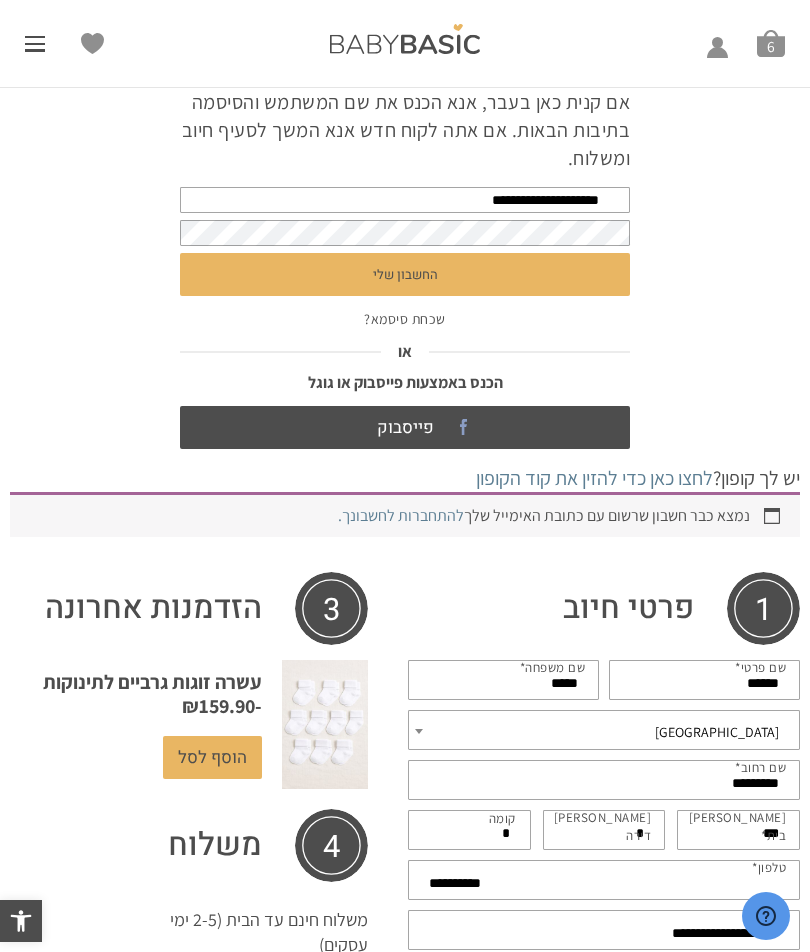 click on "החשבון שלי" at bounding box center [405, 274] 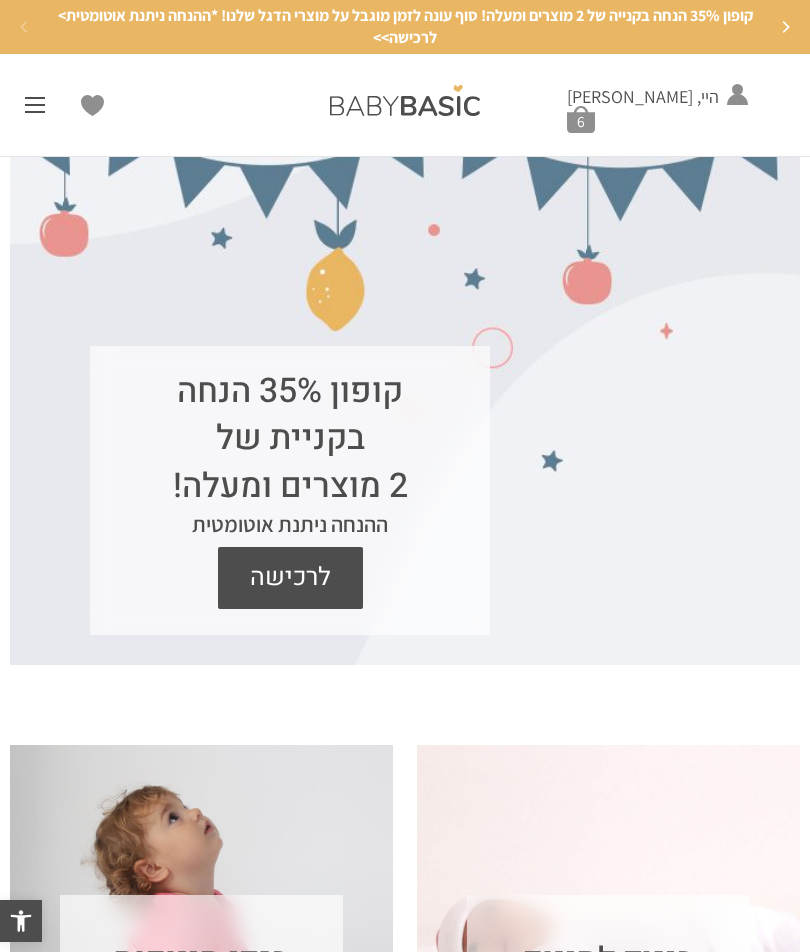 scroll, scrollTop: 0, scrollLeft: 0, axis: both 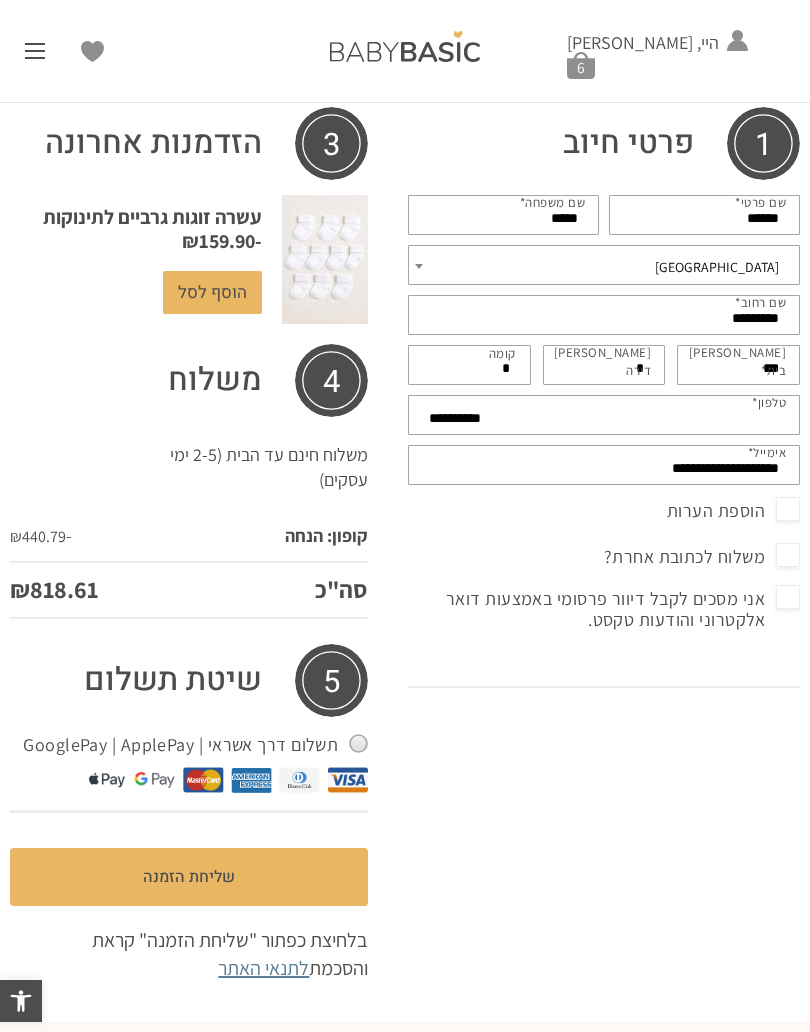 click on "שליחת הזמנה" at bounding box center (189, 877) 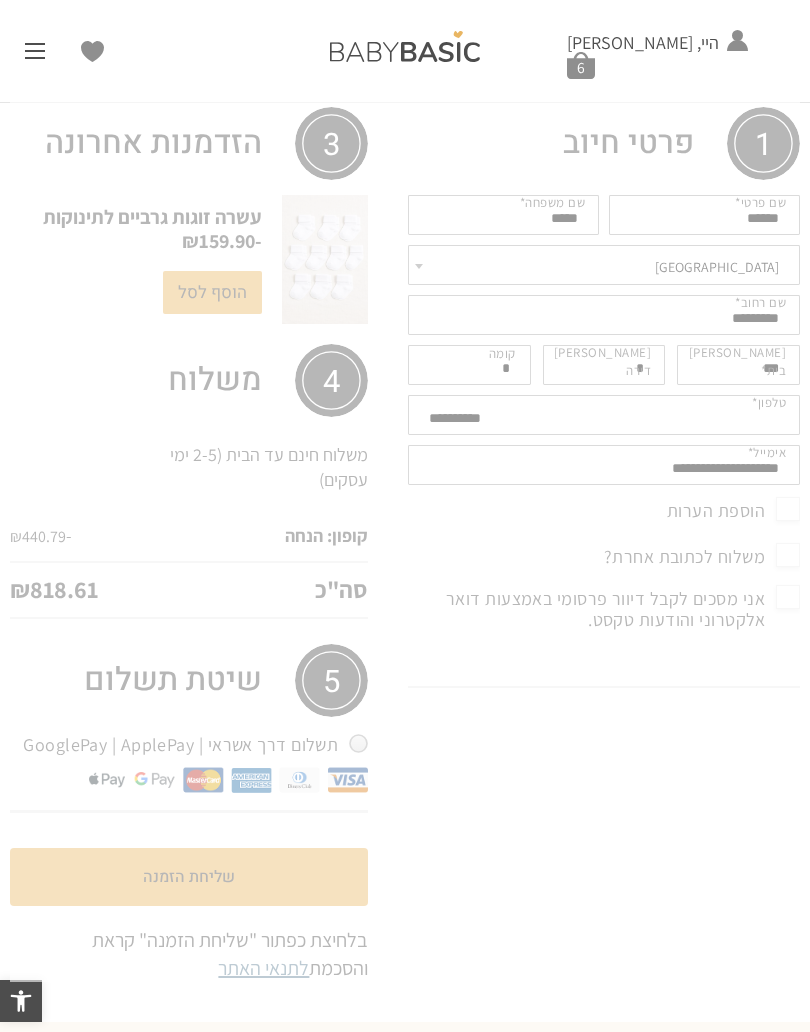 scroll, scrollTop: 0, scrollLeft: 0, axis: both 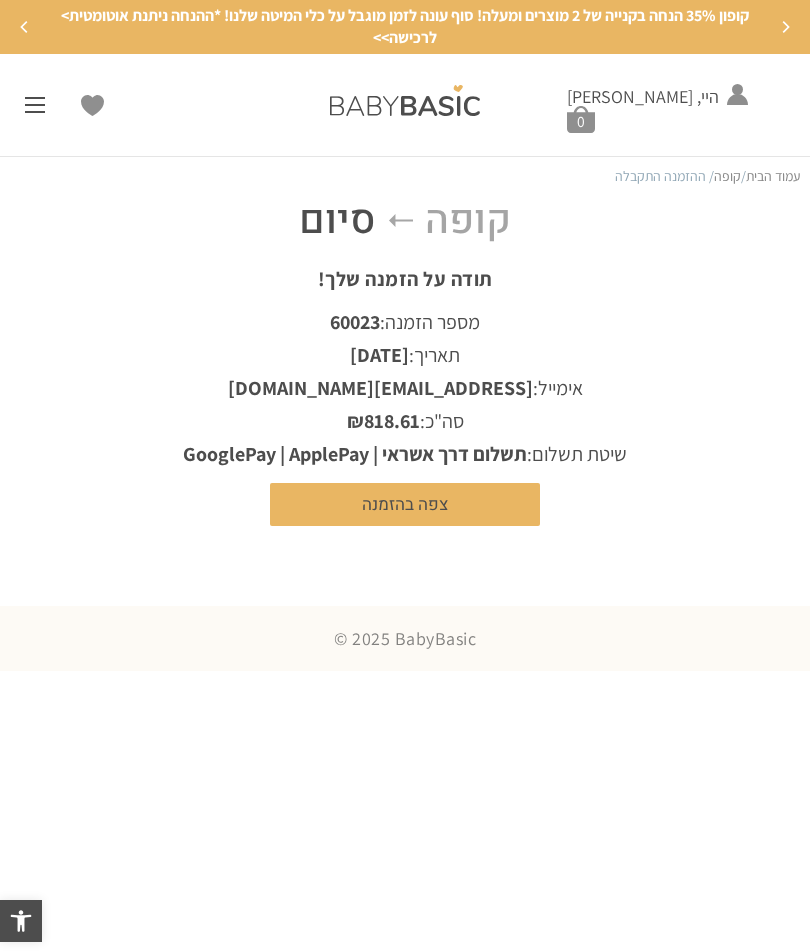 click on "צפה בהזמנה" at bounding box center (405, 504) 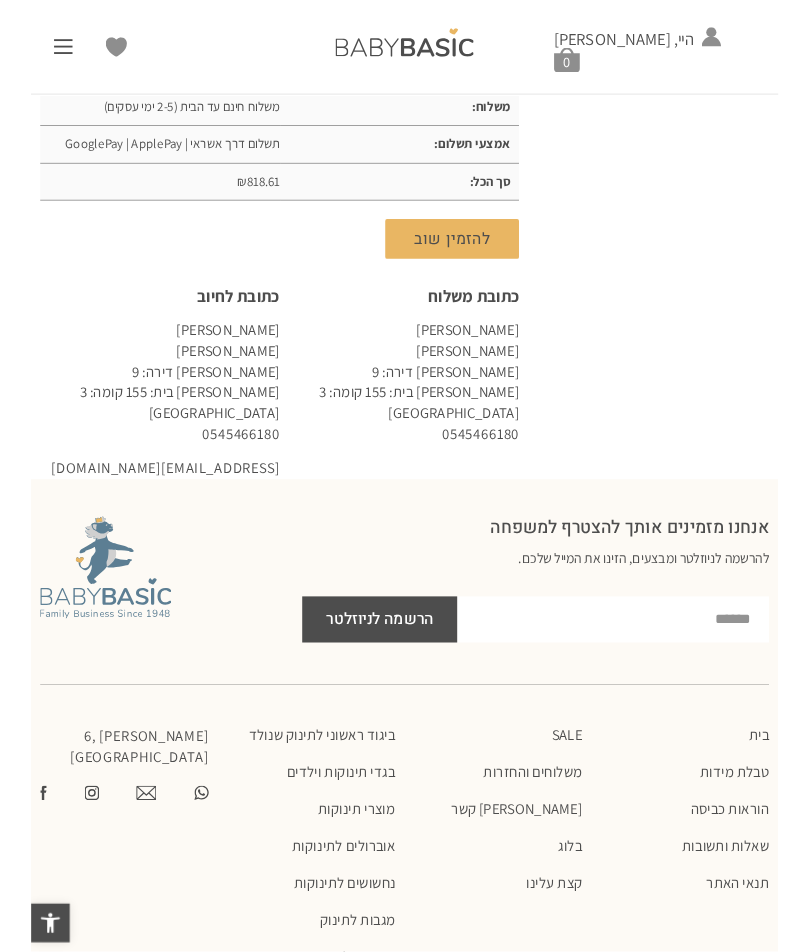 scroll, scrollTop: 0, scrollLeft: 0, axis: both 